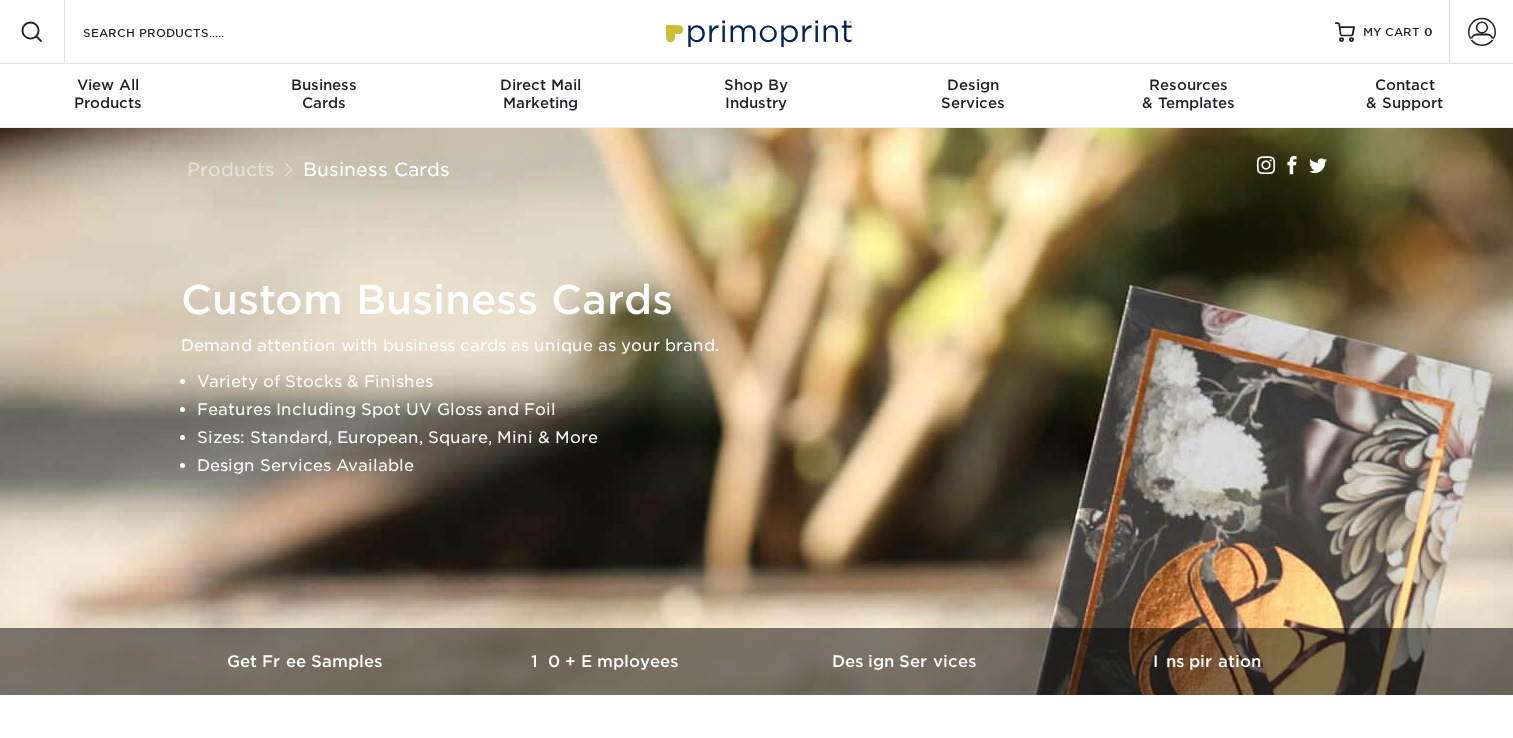 scroll, scrollTop: 0, scrollLeft: 0, axis: both 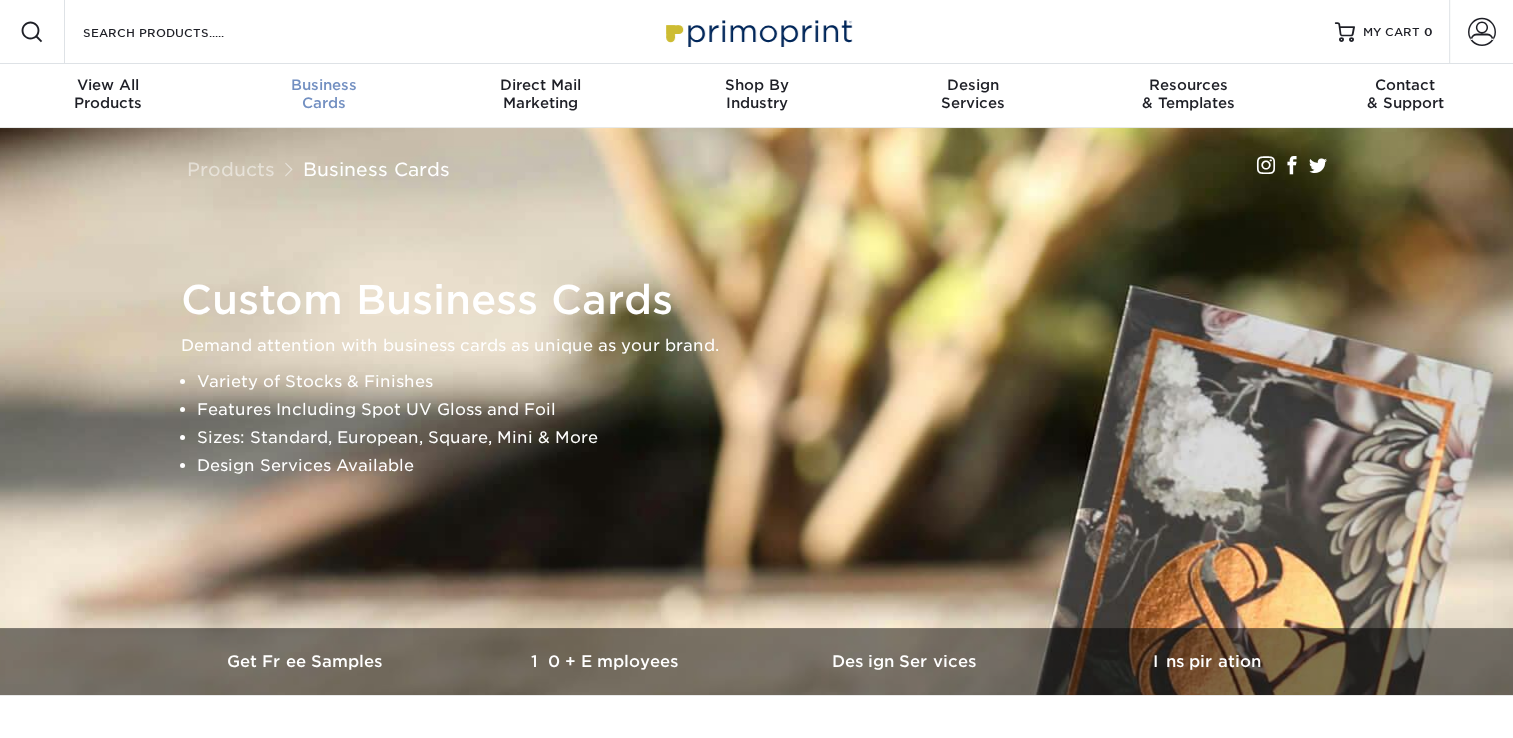click on "Business" at bounding box center (324, 85) 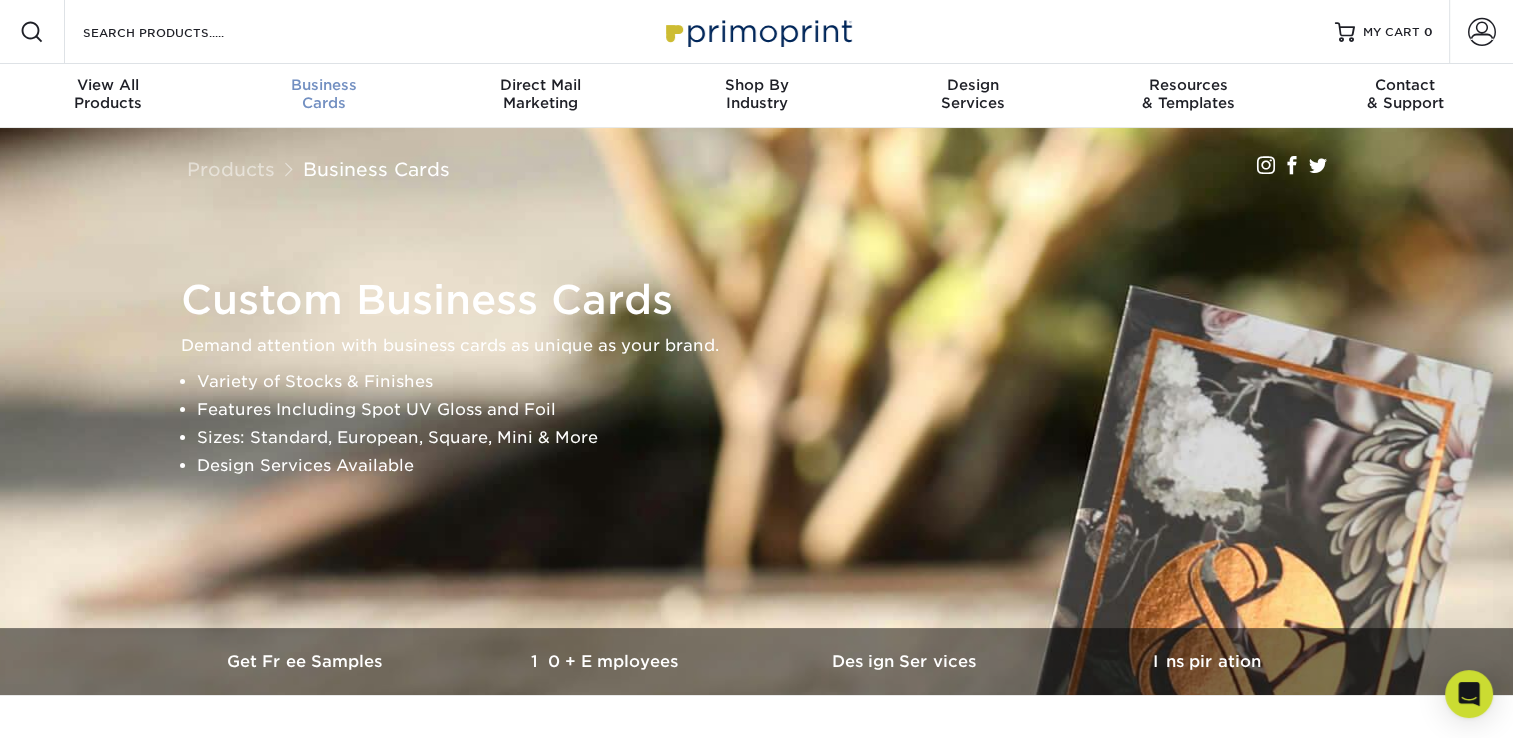 scroll, scrollTop: 1, scrollLeft: 0, axis: vertical 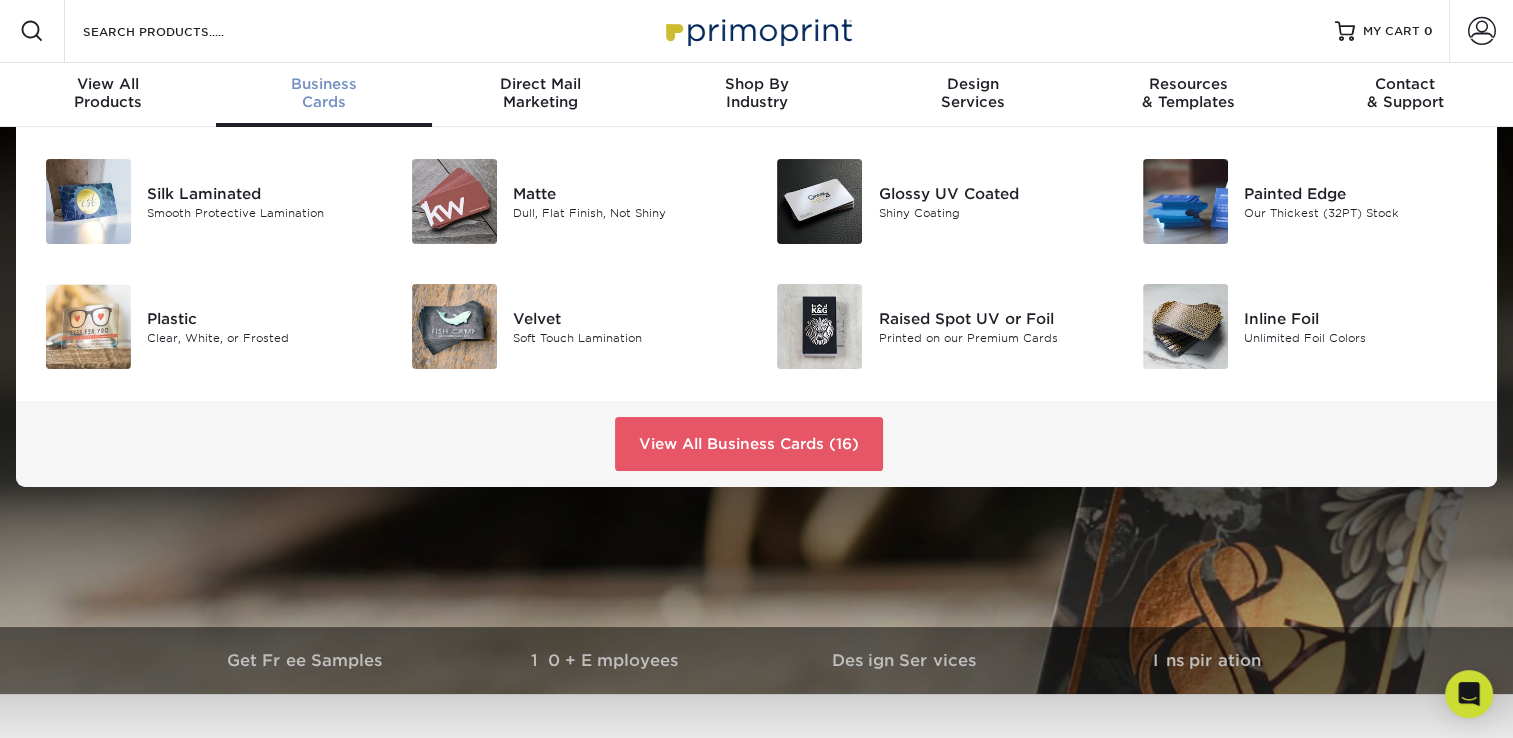 click on "Business" at bounding box center (324, 84) 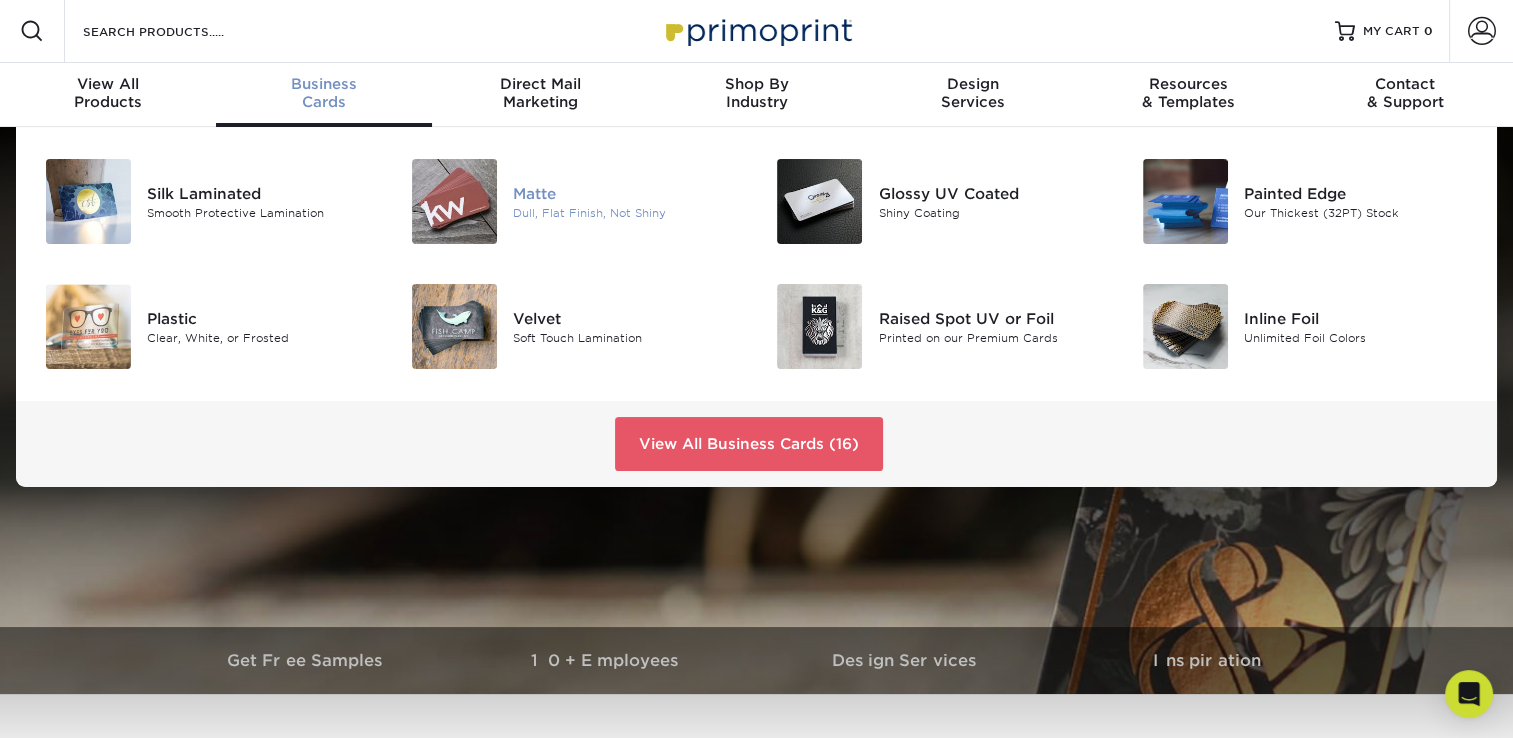 click on "Matte
Dull, Flat Finish, Not Shiny" at bounding box center [635, 201] 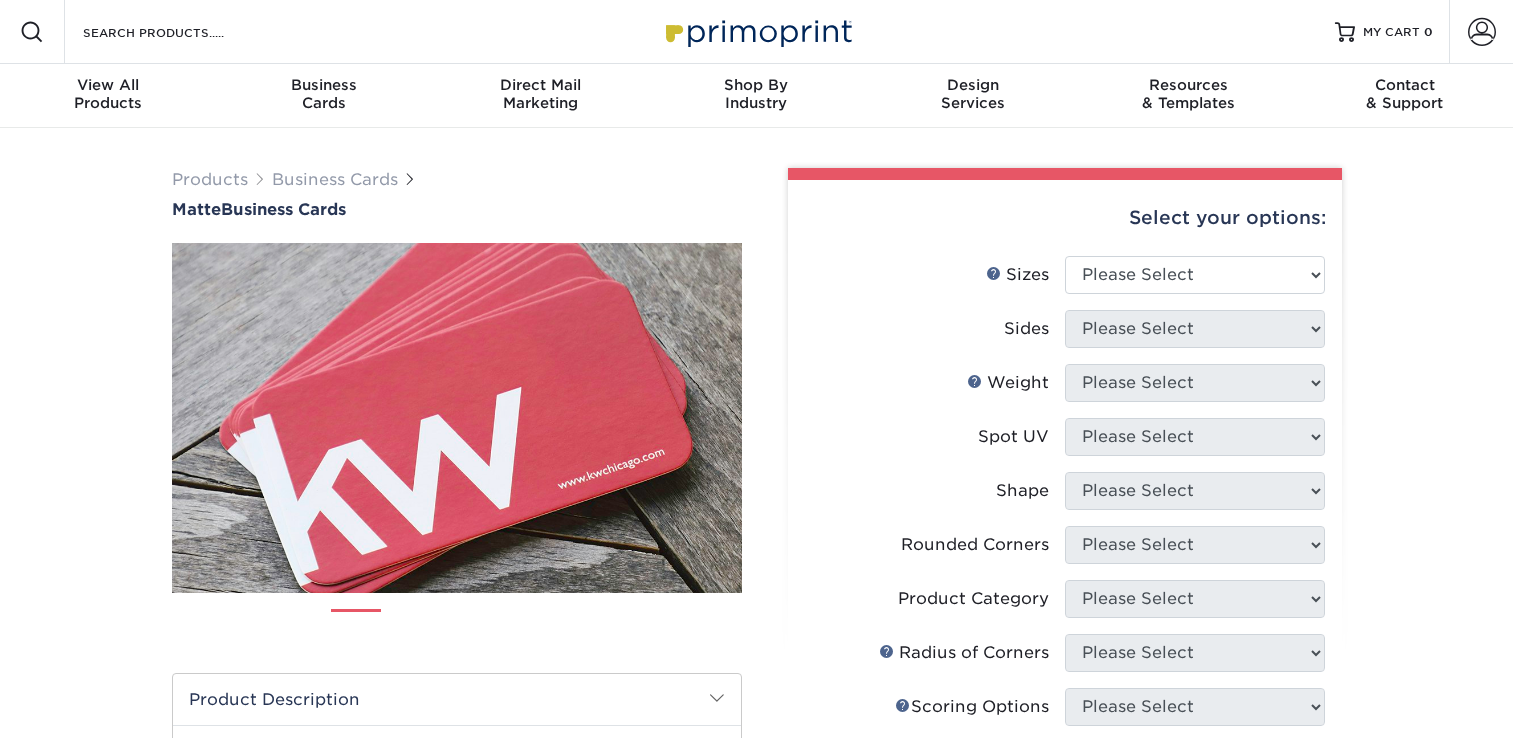 scroll, scrollTop: 0, scrollLeft: 0, axis: both 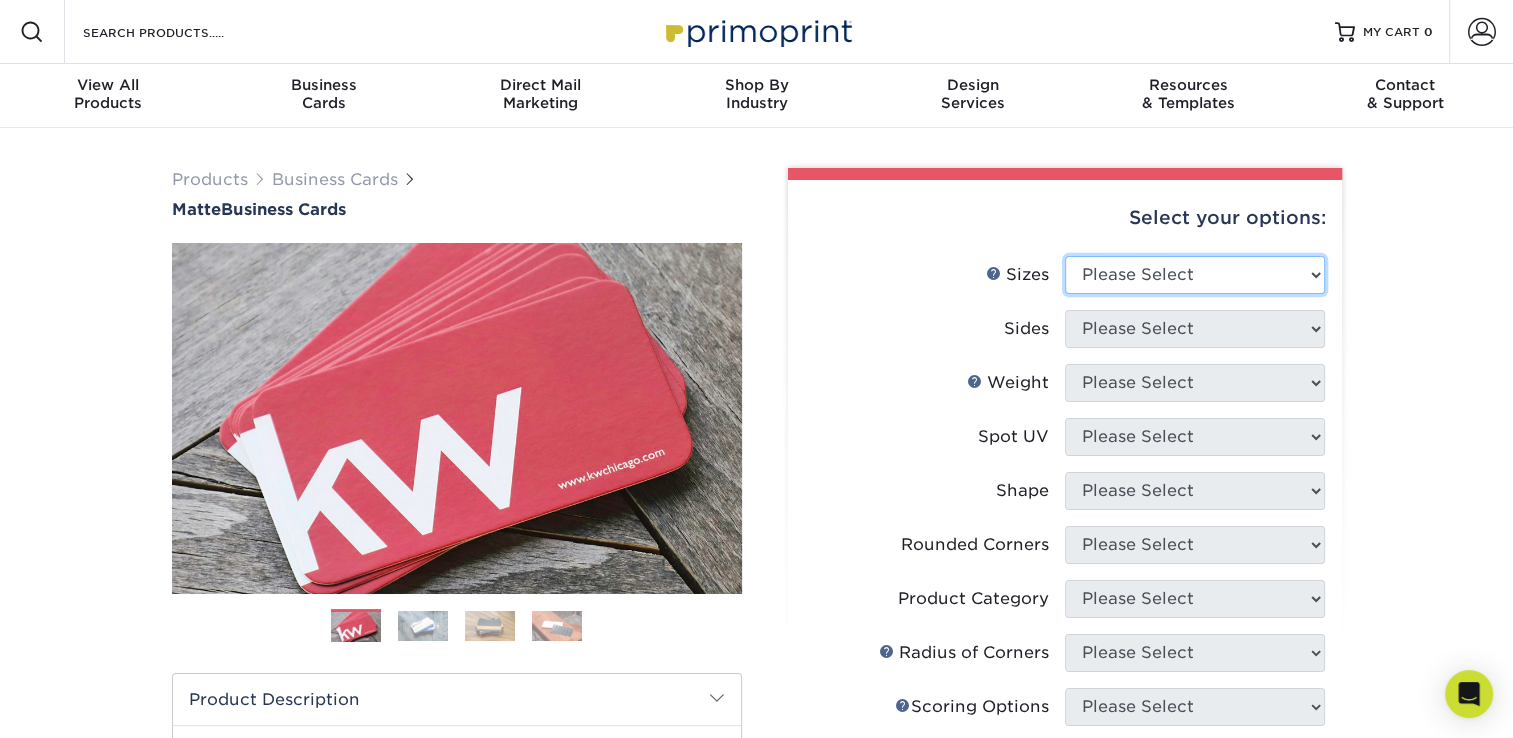 click on "Please Select
1.5" x 3.5"  - Mini
1.75" x 3.5" - Mini
2" x 2" - Square
2" x 3" - Mini
2" x 3.5" - Standard
2" x 7" - Foldover Card
2.125" x 3.375" - European
2.5" x 2.5" - Square 3.5" x 4" - Foldover Card" at bounding box center [1195, 275] 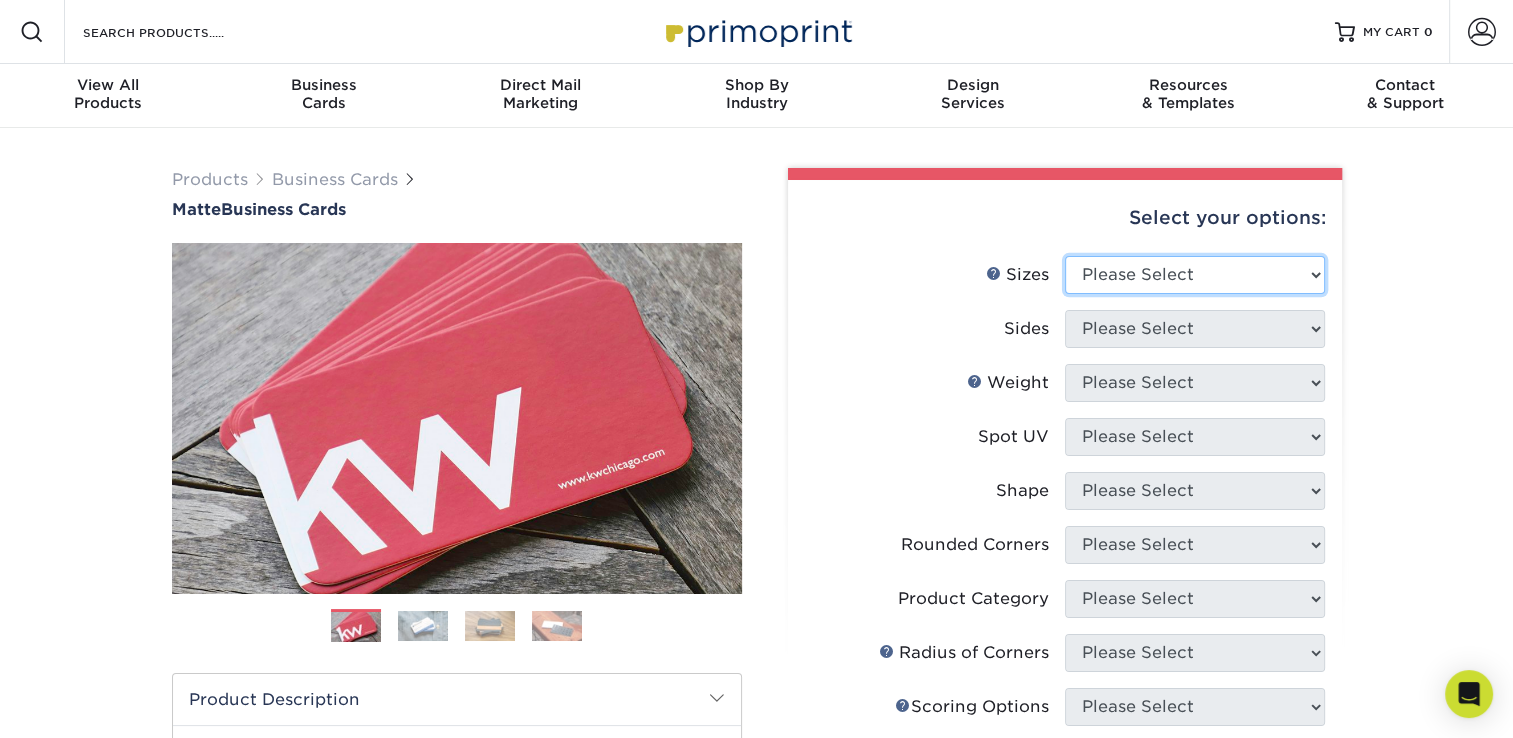 select on "1.75x3.50" 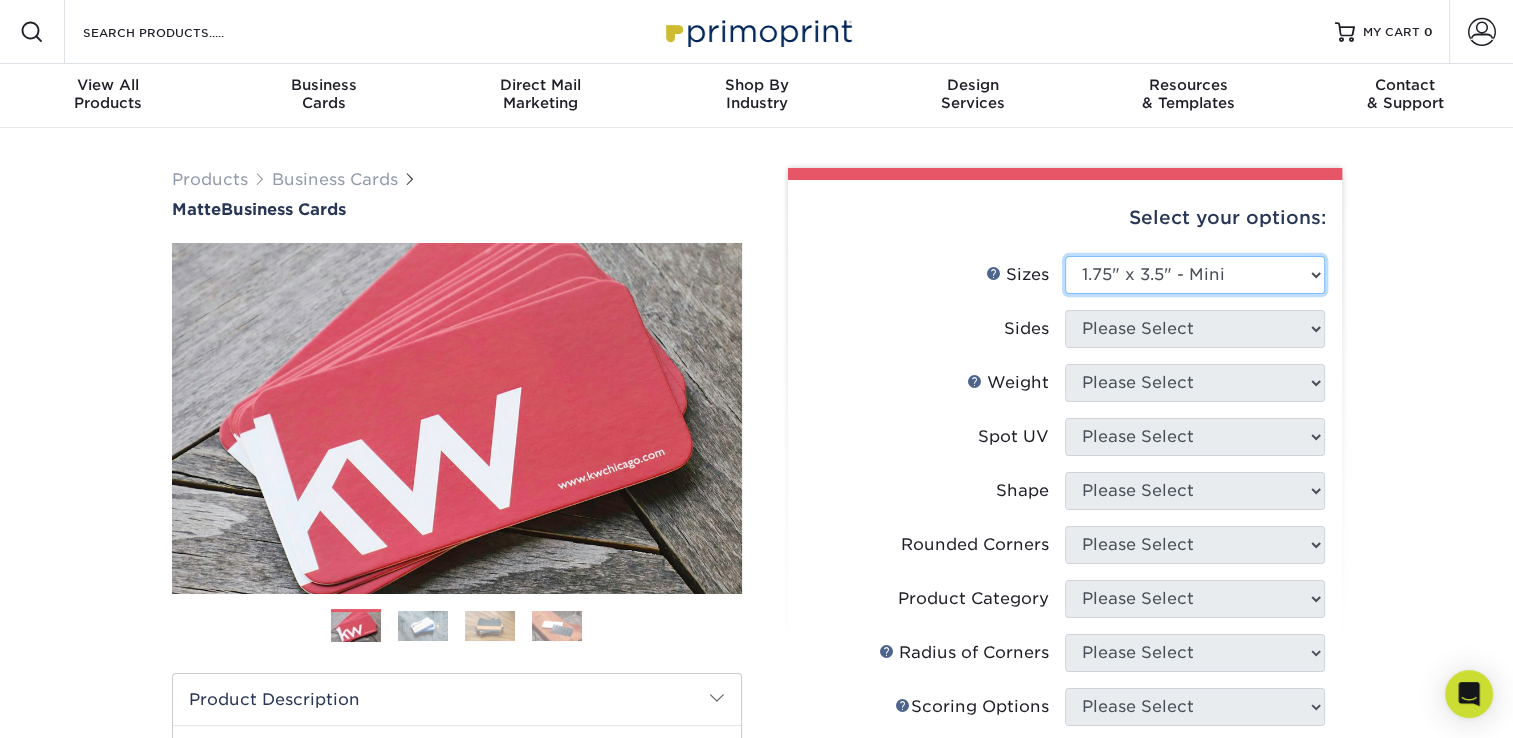 click on "Please Select
1.5" x 3.5"  - Mini
1.75" x 3.5" - Mini
2" x 2" - Square
2" x 3" - Mini
2" x 3.5" - Standard
2" x 7" - Foldover Card
2.125" x 3.375" - European
2.5" x 2.5" - Square 3.5" x 4" - Foldover Card" at bounding box center (1195, 275) 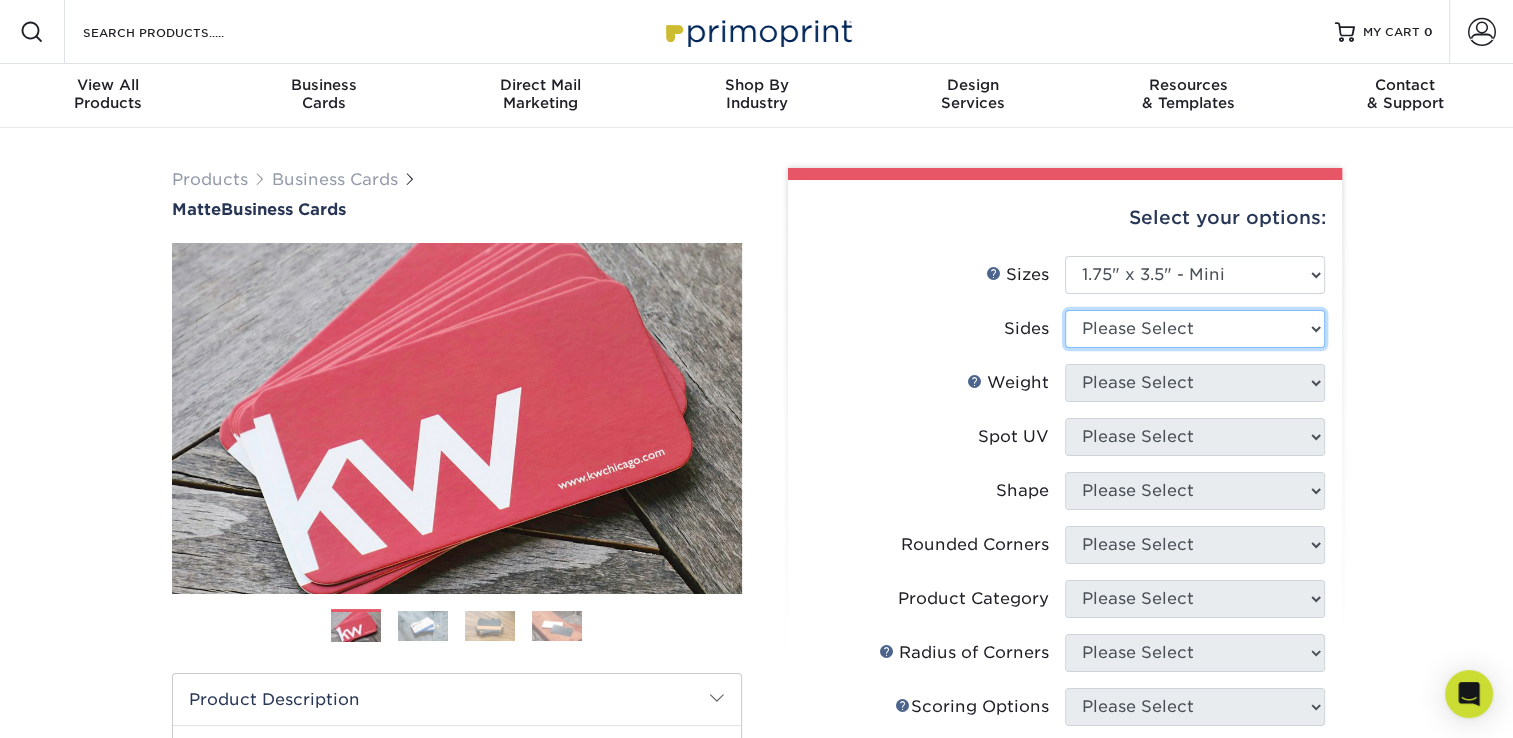 click on "Please Select Print Both Sides Print Front Only" at bounding box center (1195, 329) 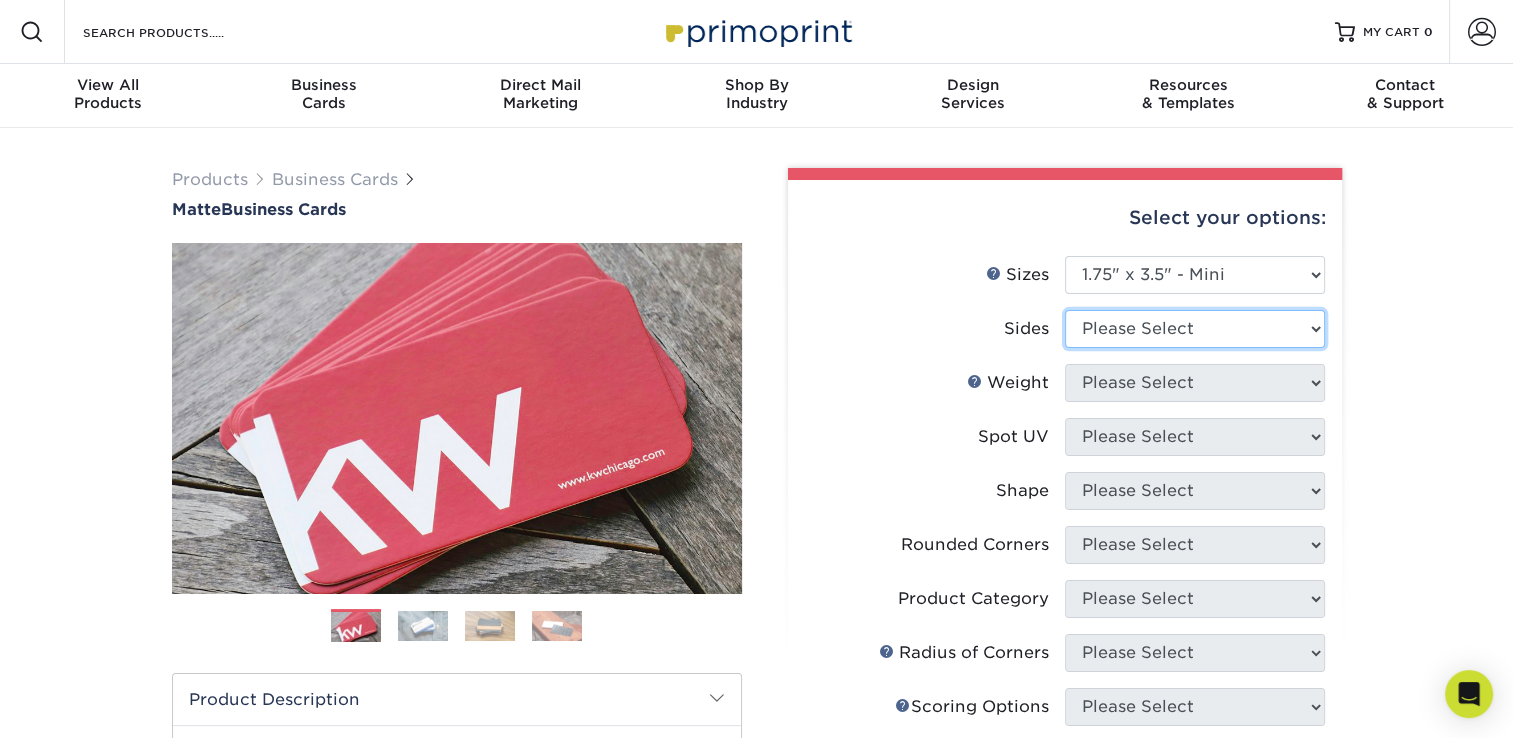 select on "32d3c223-f82c-492b-b915-ba065a00862f" 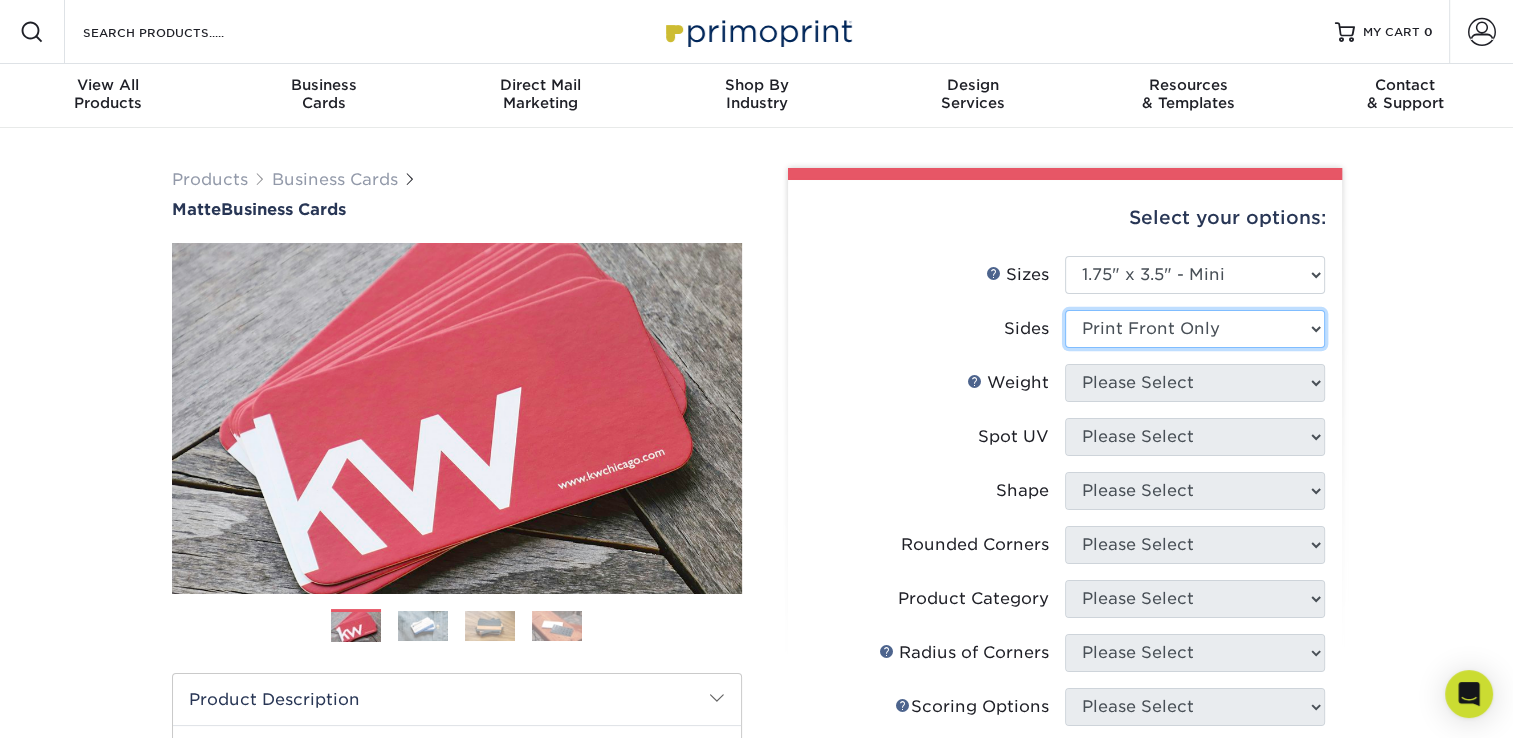 click on "Please Select Print Both Sides Print Front Only" at bounding box center [1195, 329] 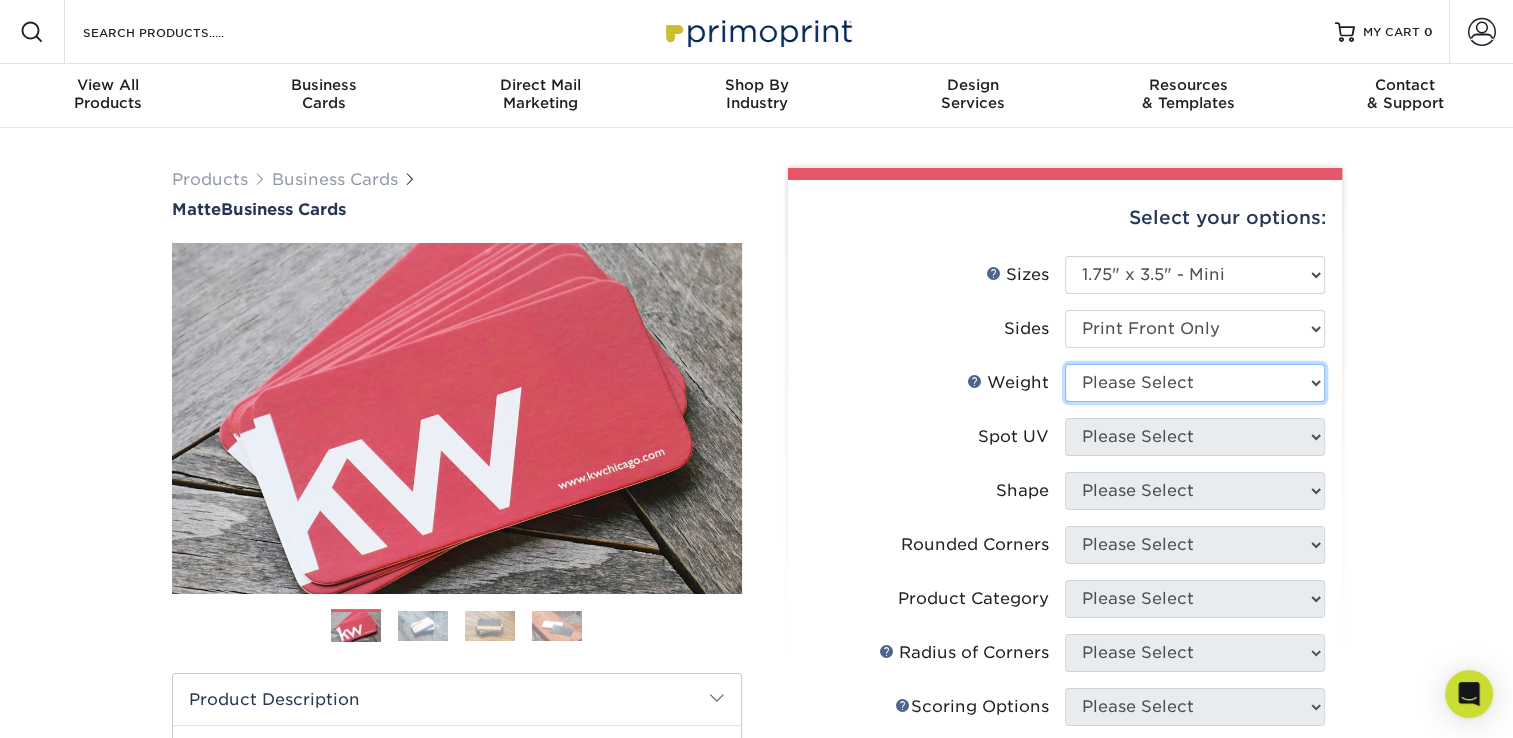 click on "Please Select 14PT 16PT" at bounding box center (1195, 383) 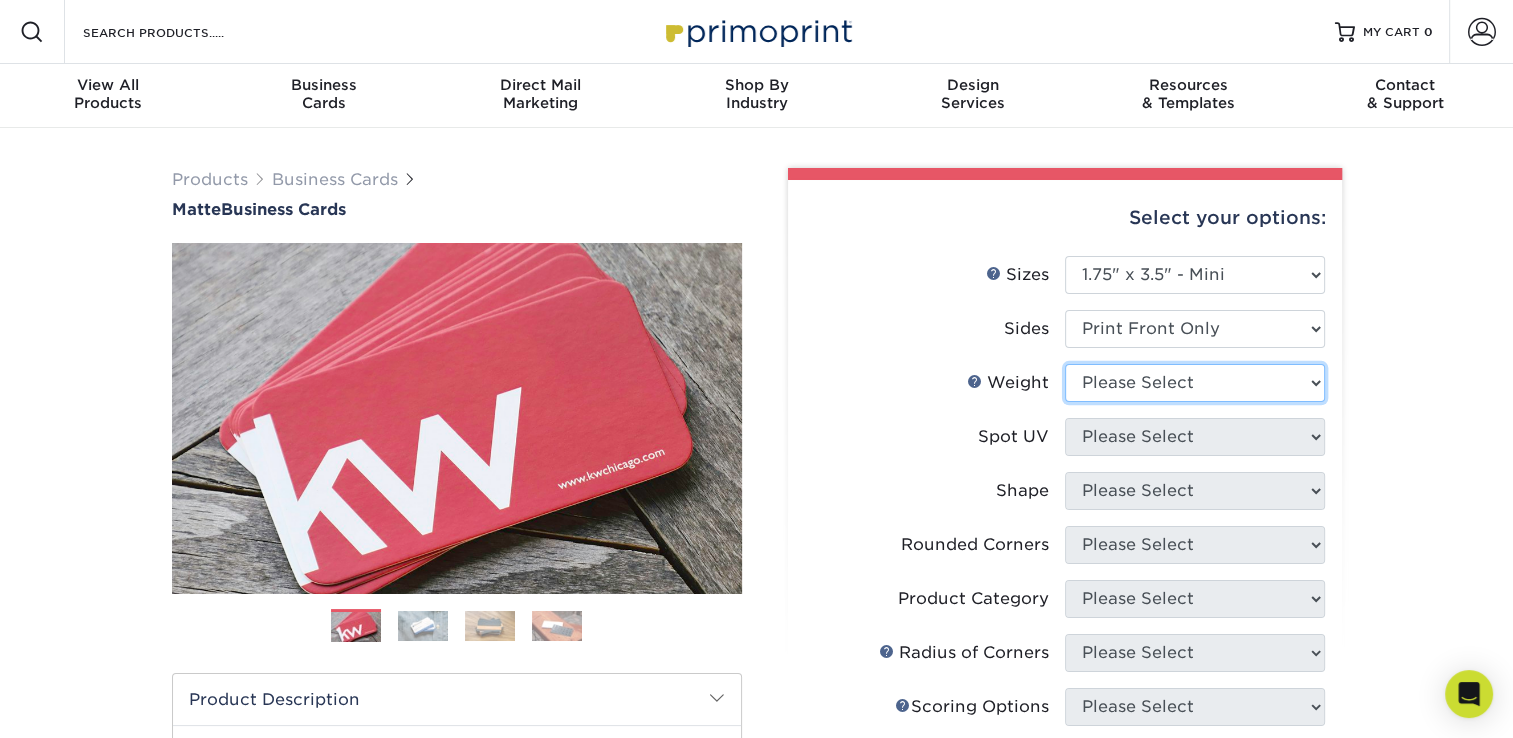 select on "14PT" 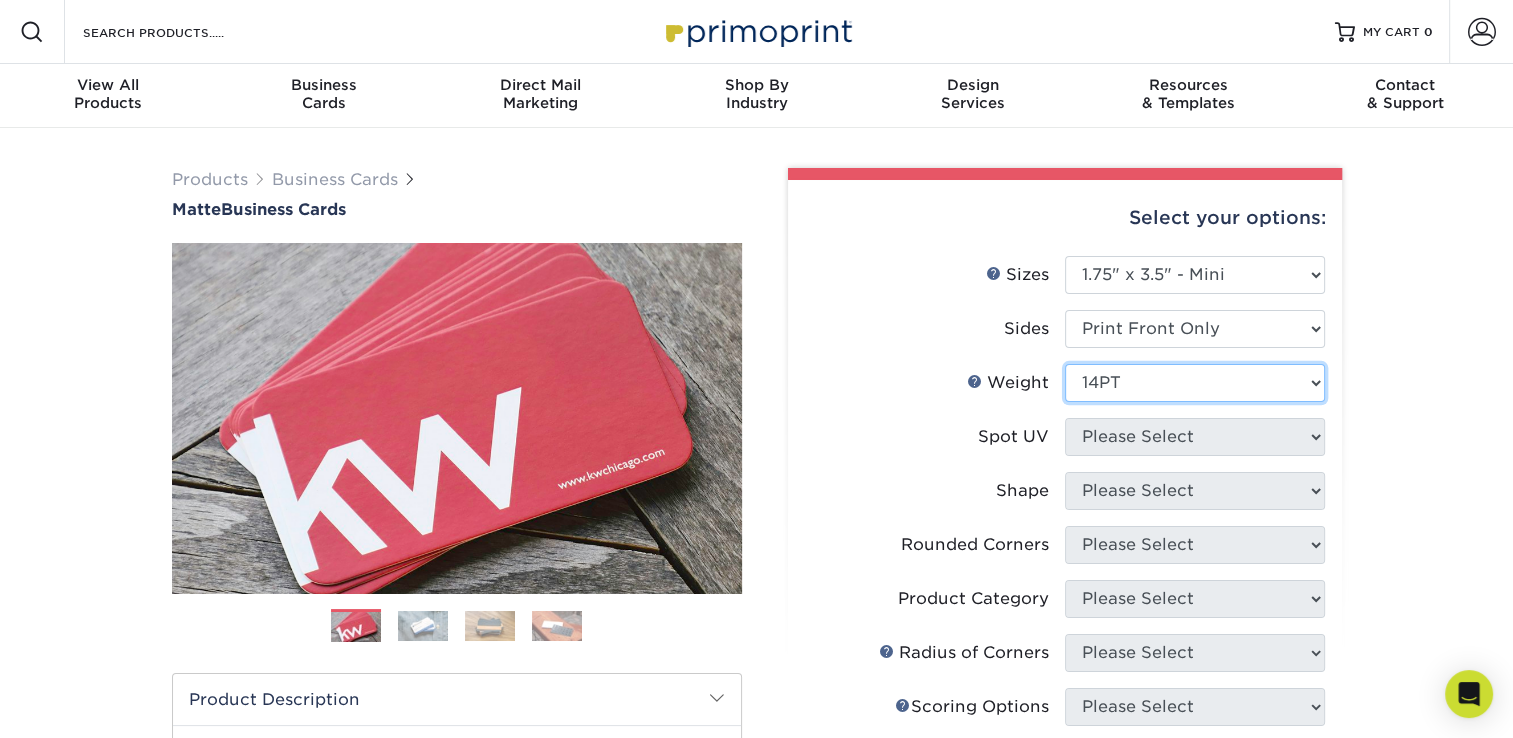 click on "Please Select 14PT 16PT" at bounding box center (1195, 383) 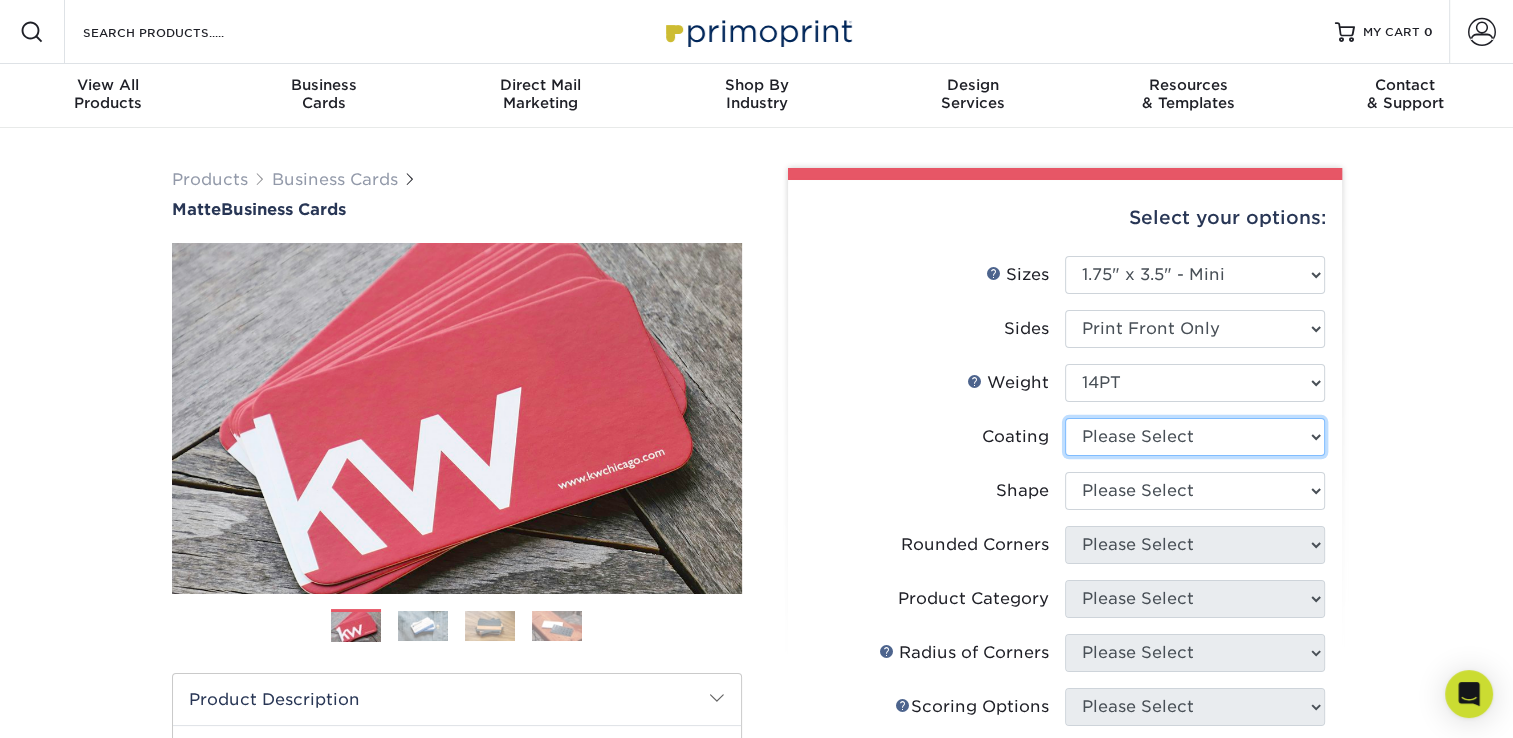 click at bounding box center (1195, 437) 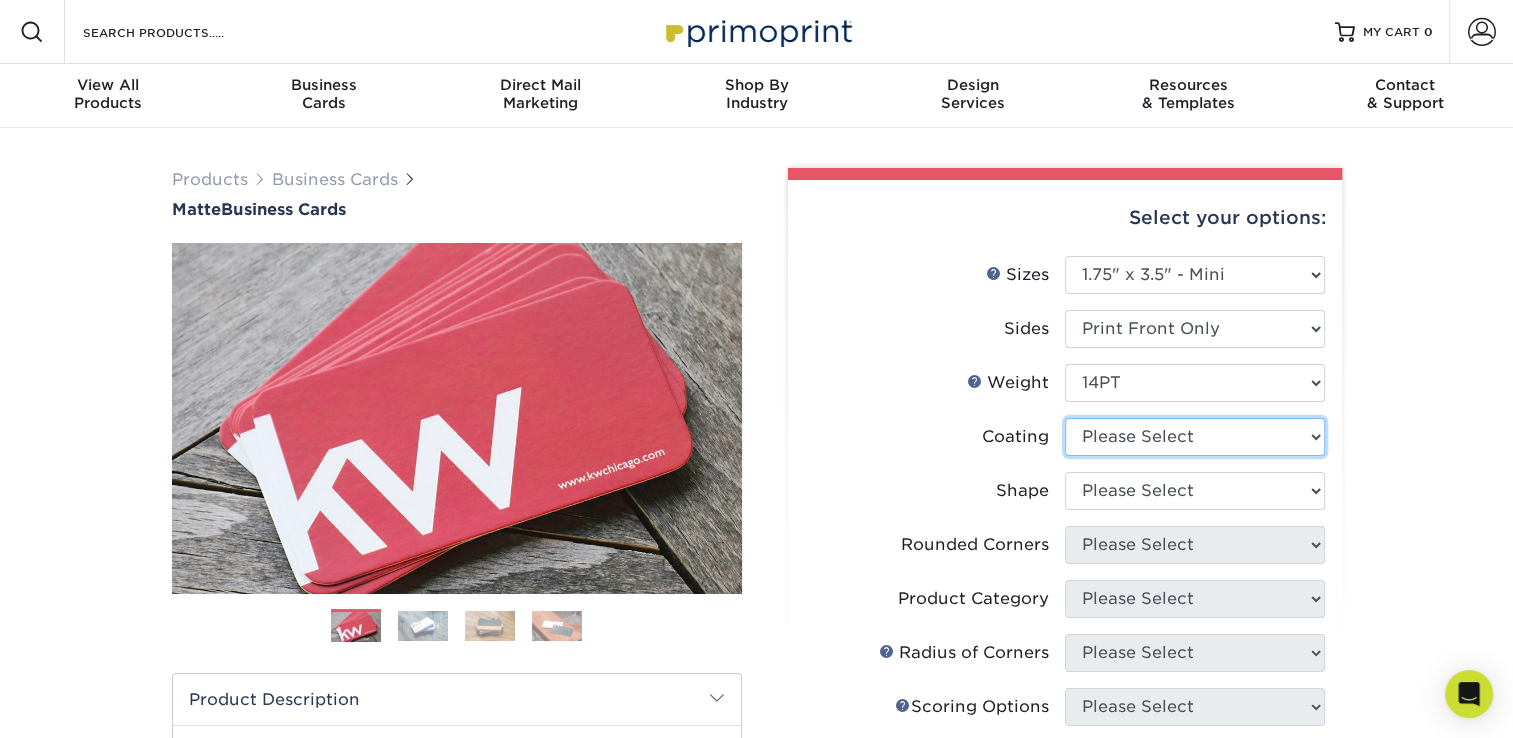 select on "121bb7b5-3b4d-429f-bd8d-bbf80e953313" 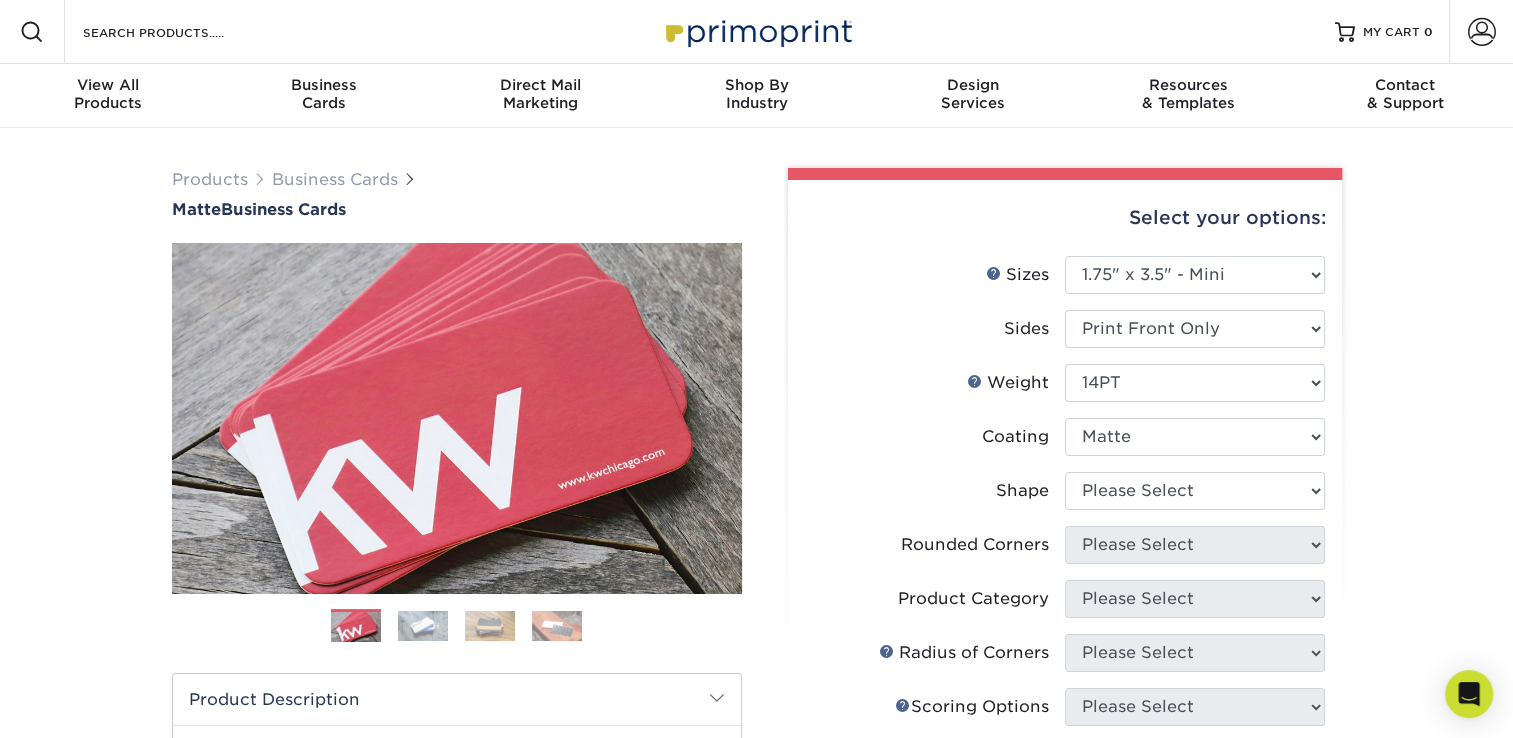 click at bounding box center [1195, 437] 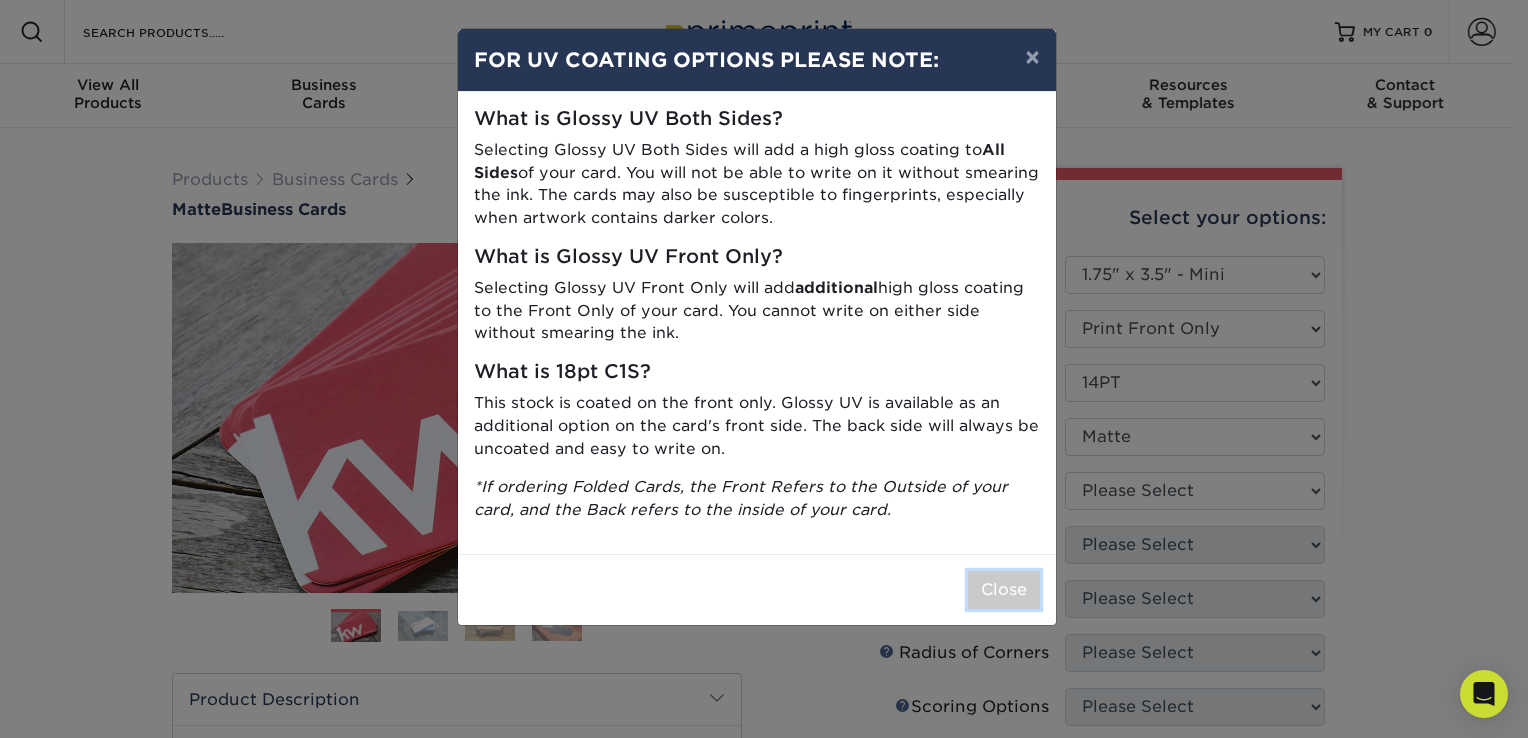 click on "Close" at bounding box center (1004, 590) 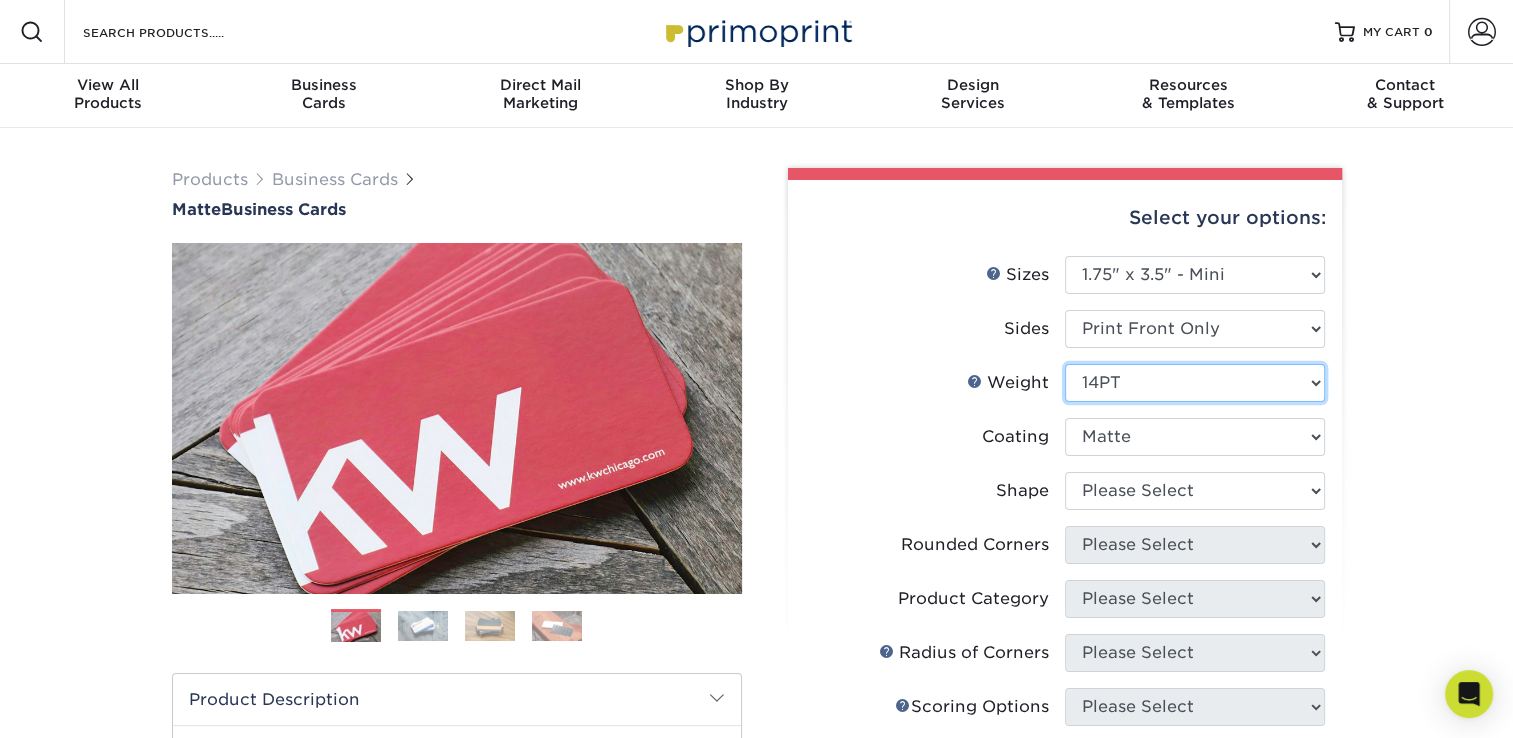 click on "Please Select 14PT 16PT" at bounding box center [1195, 383] 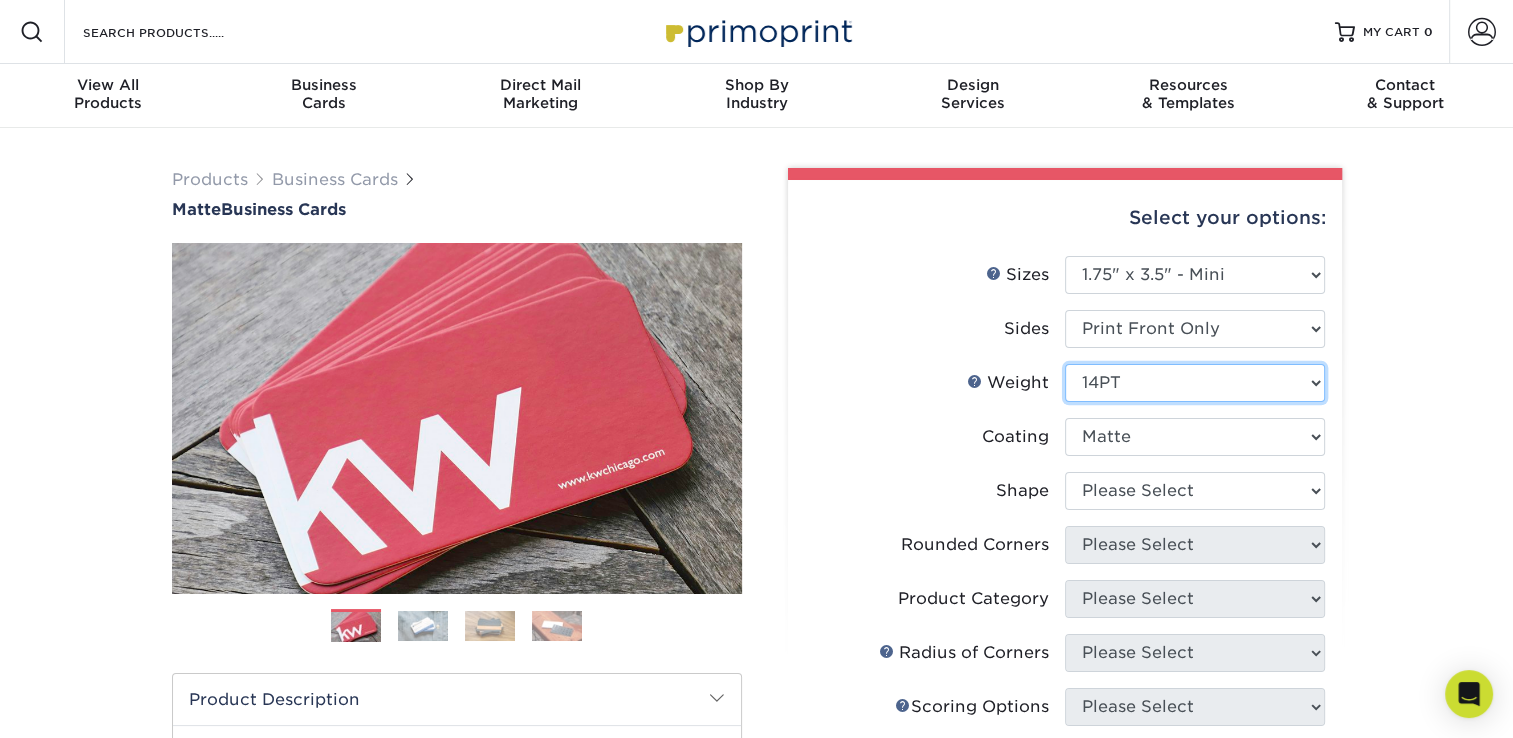 select on "16PT" 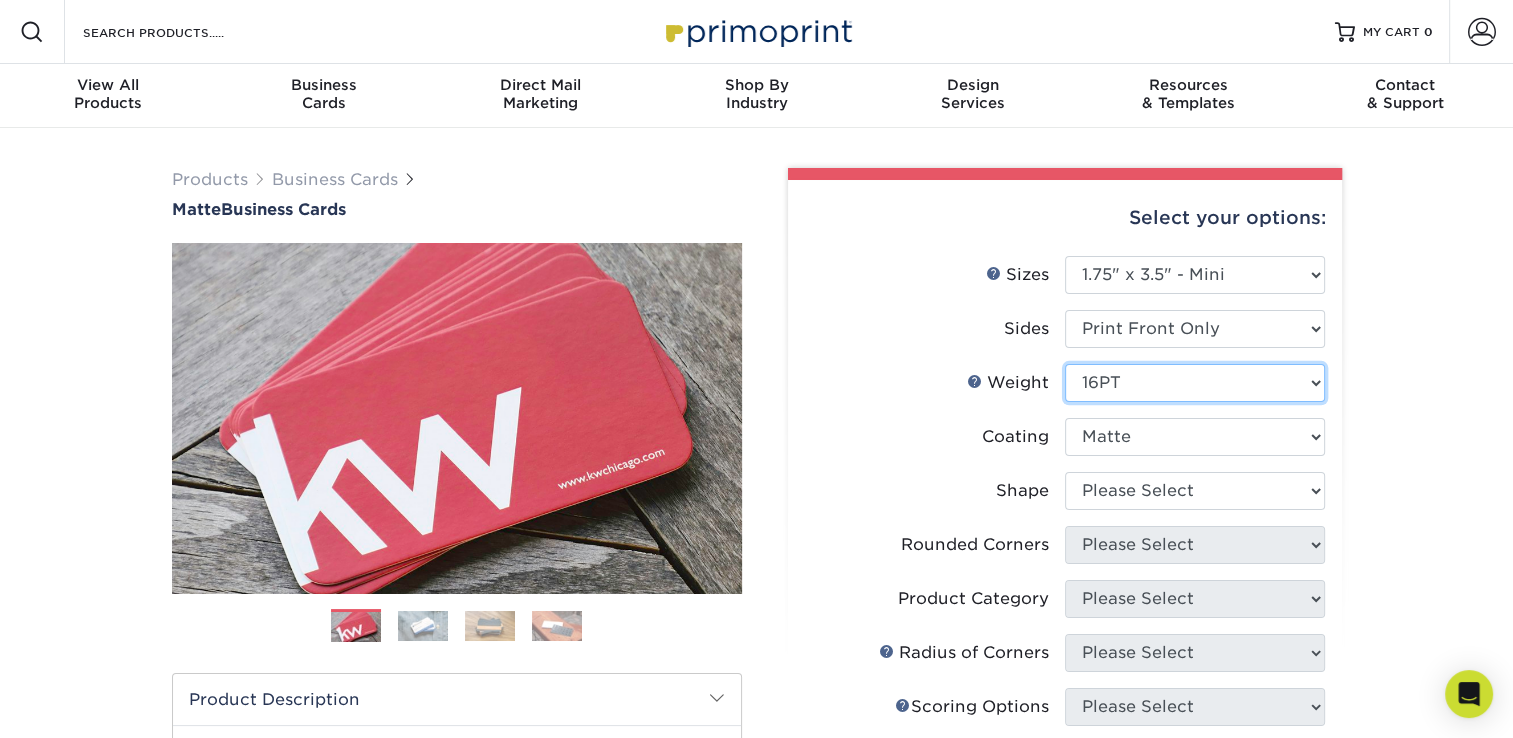 click on "Please Select 14PT 16PT" at bounding box center [1195, 383] 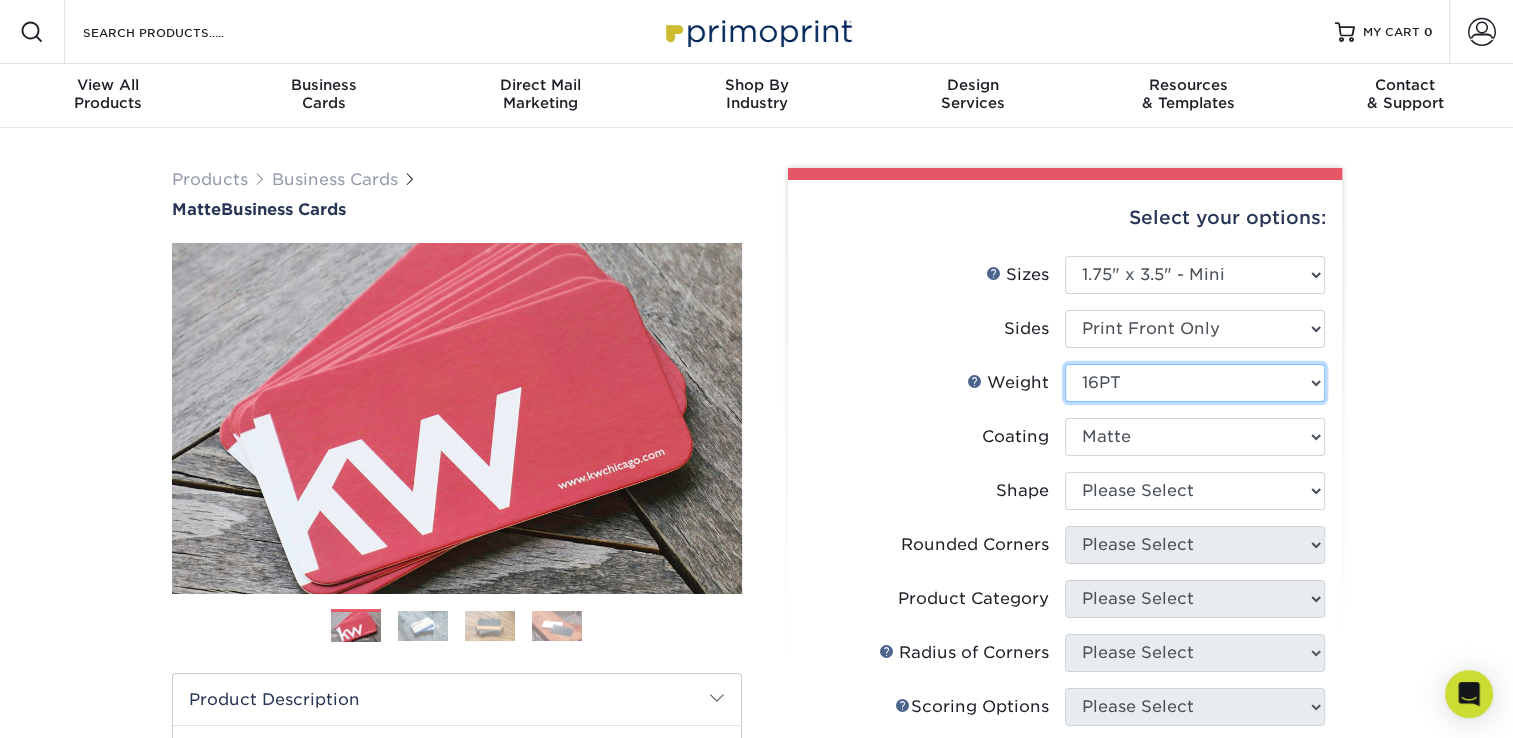 select on "-1" 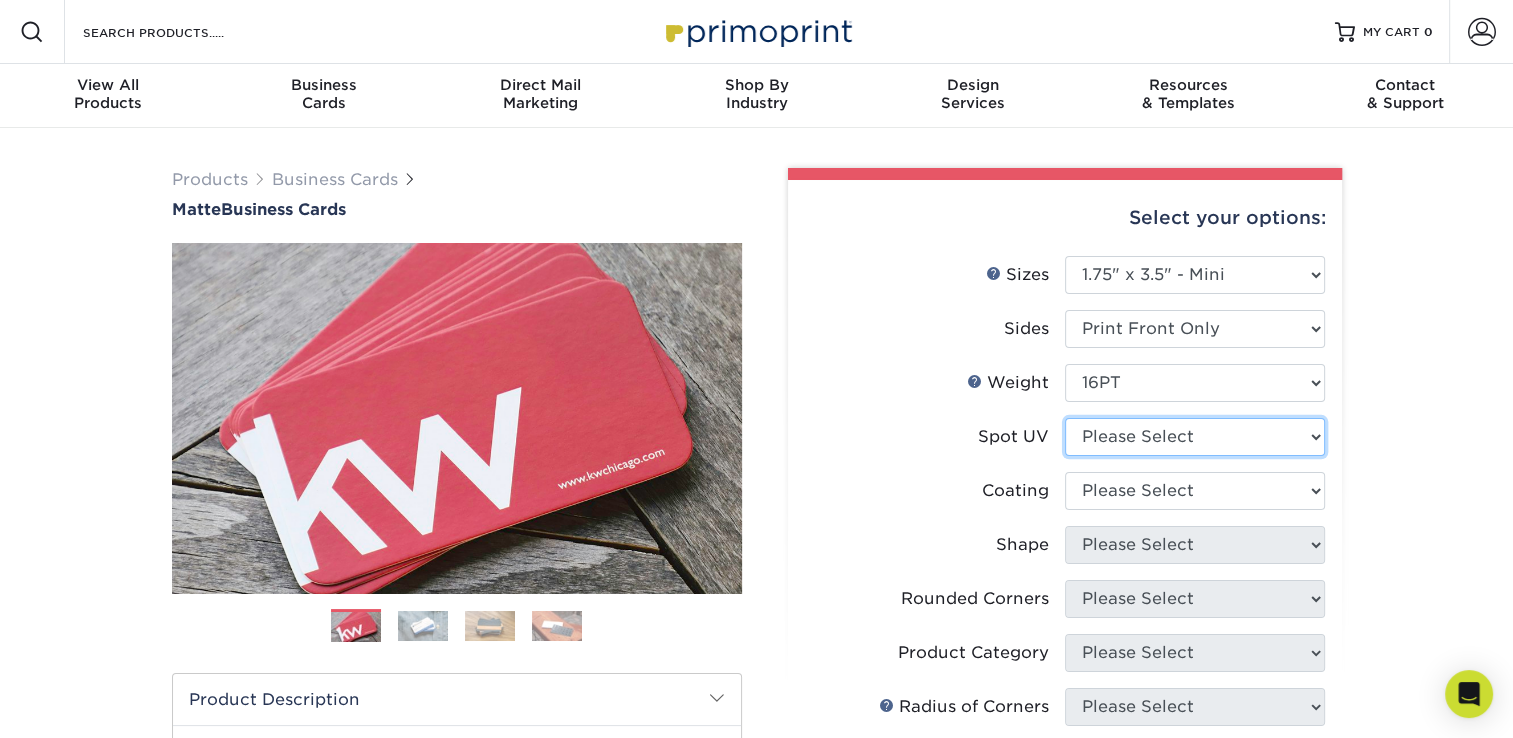 click on "Please Select No Spot UV Front Only" at bounding box center (1195, 437) 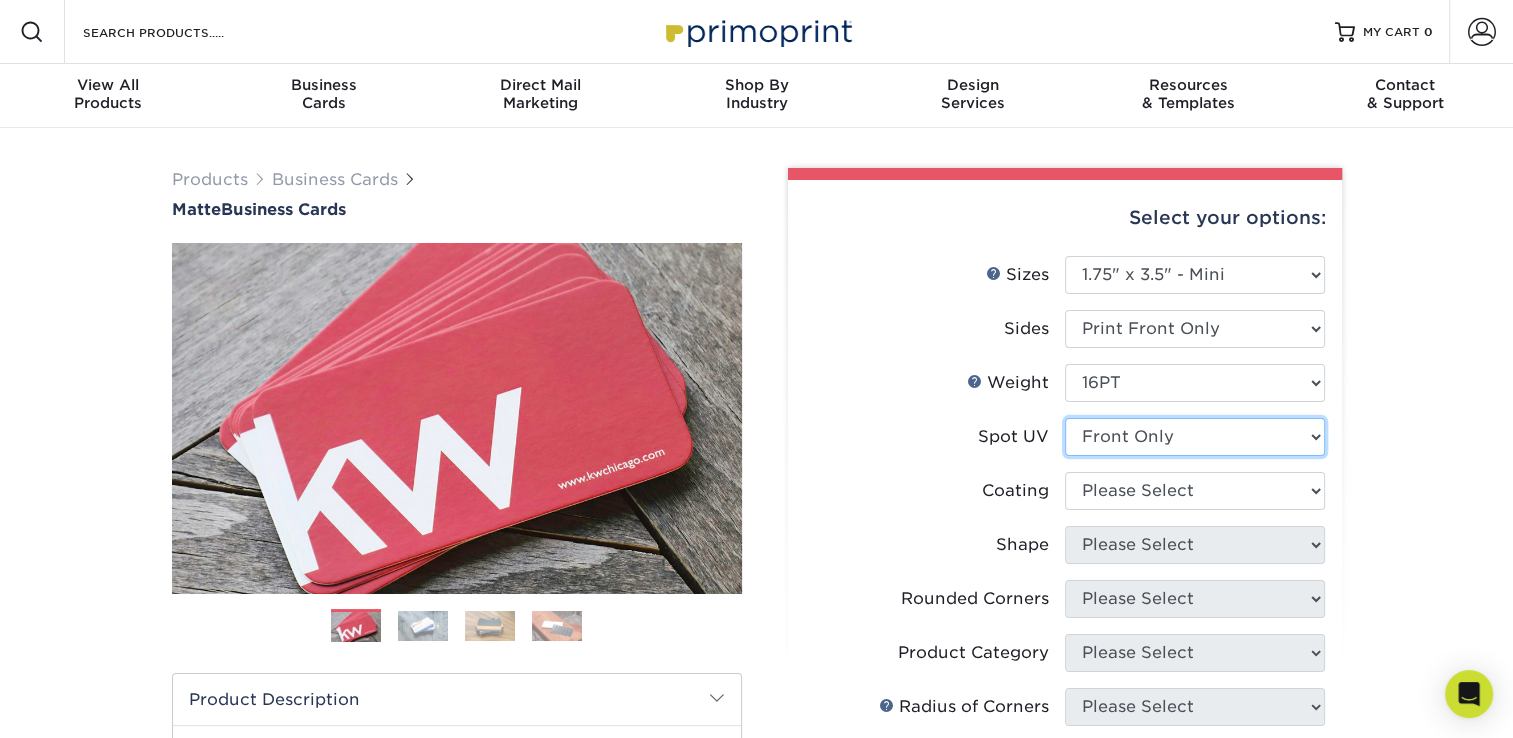 click on "Please Select No Spot UV Front Only" at bounding box center [1195, 437] 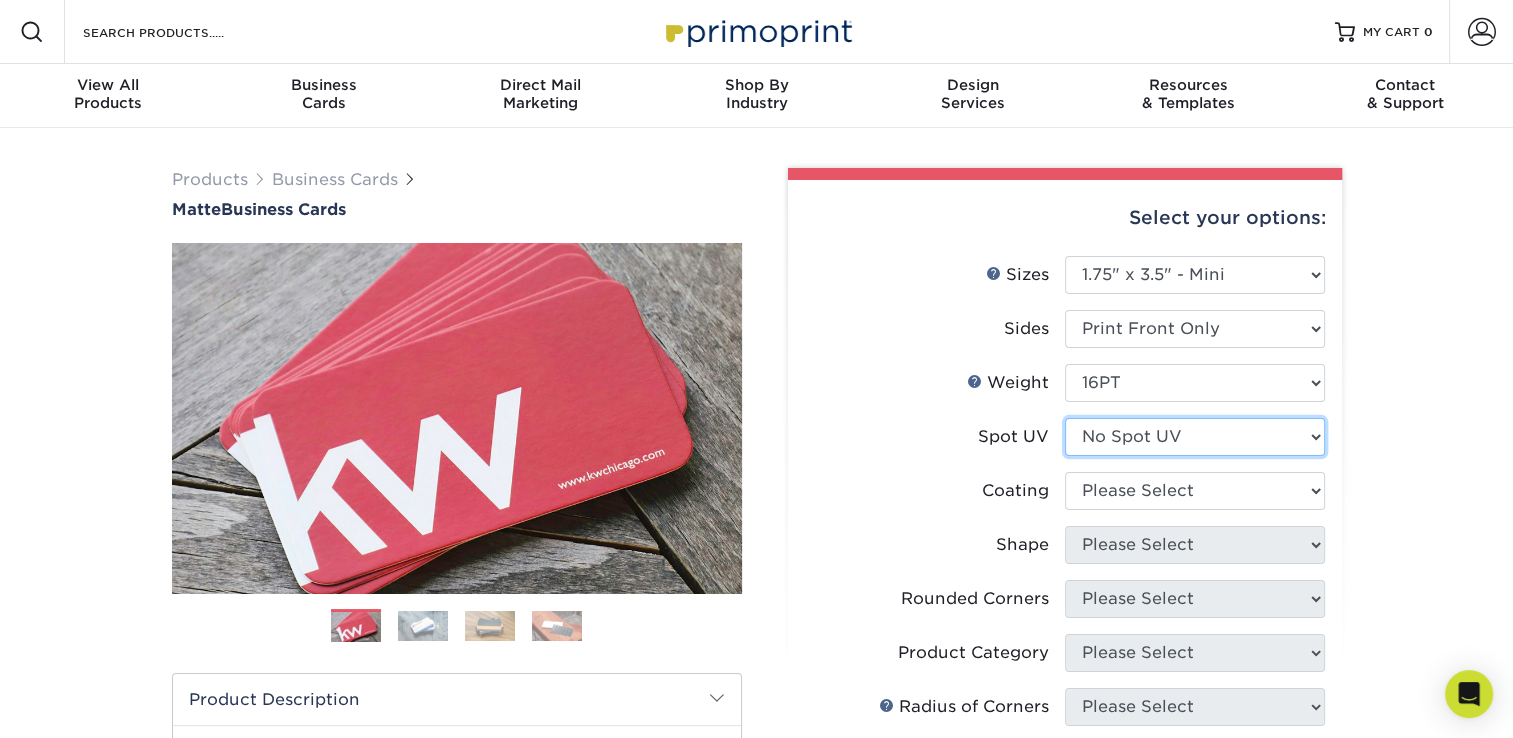 click on "Please Select No Spot UV Front Only" at bounding box center (1195, 437) 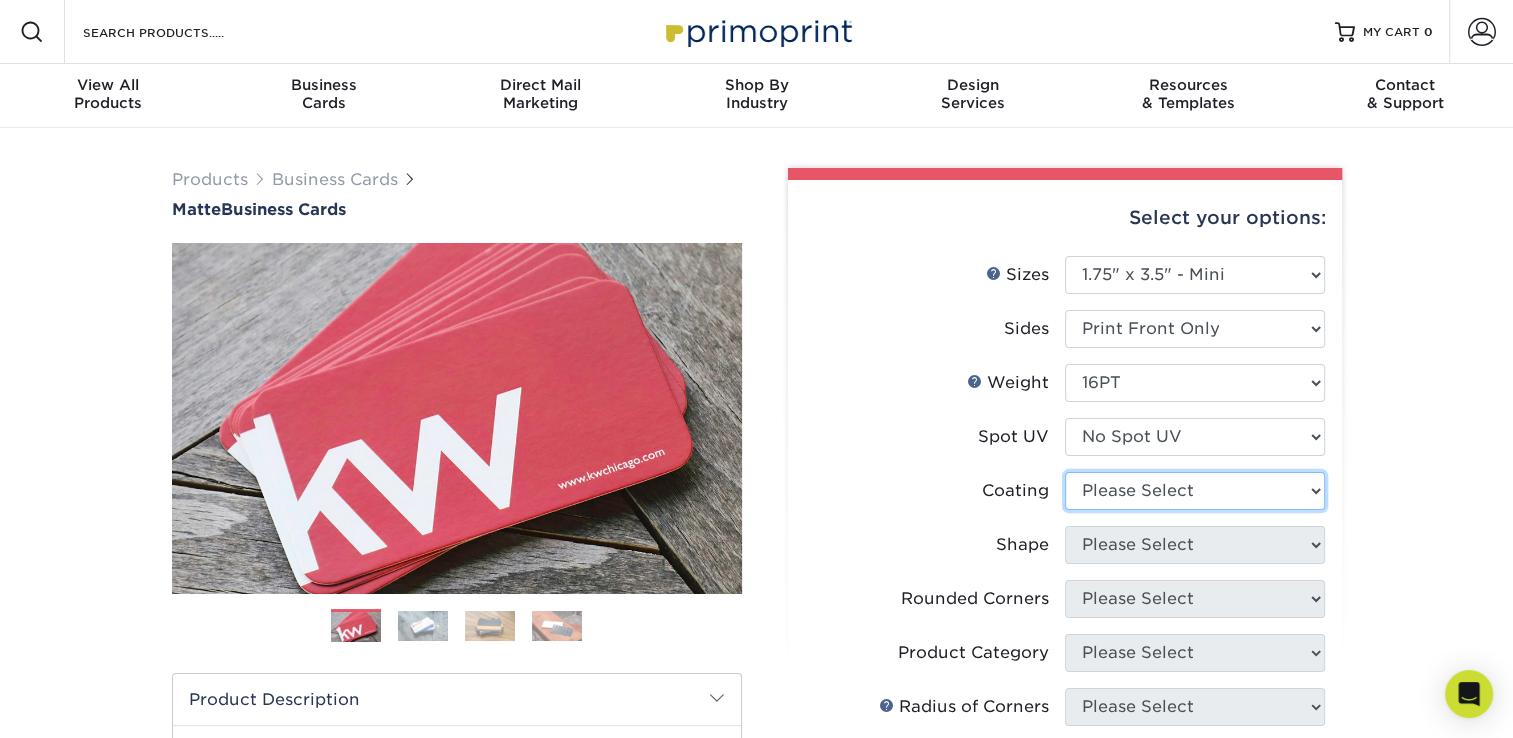 click at bounding box center [1195, 491] 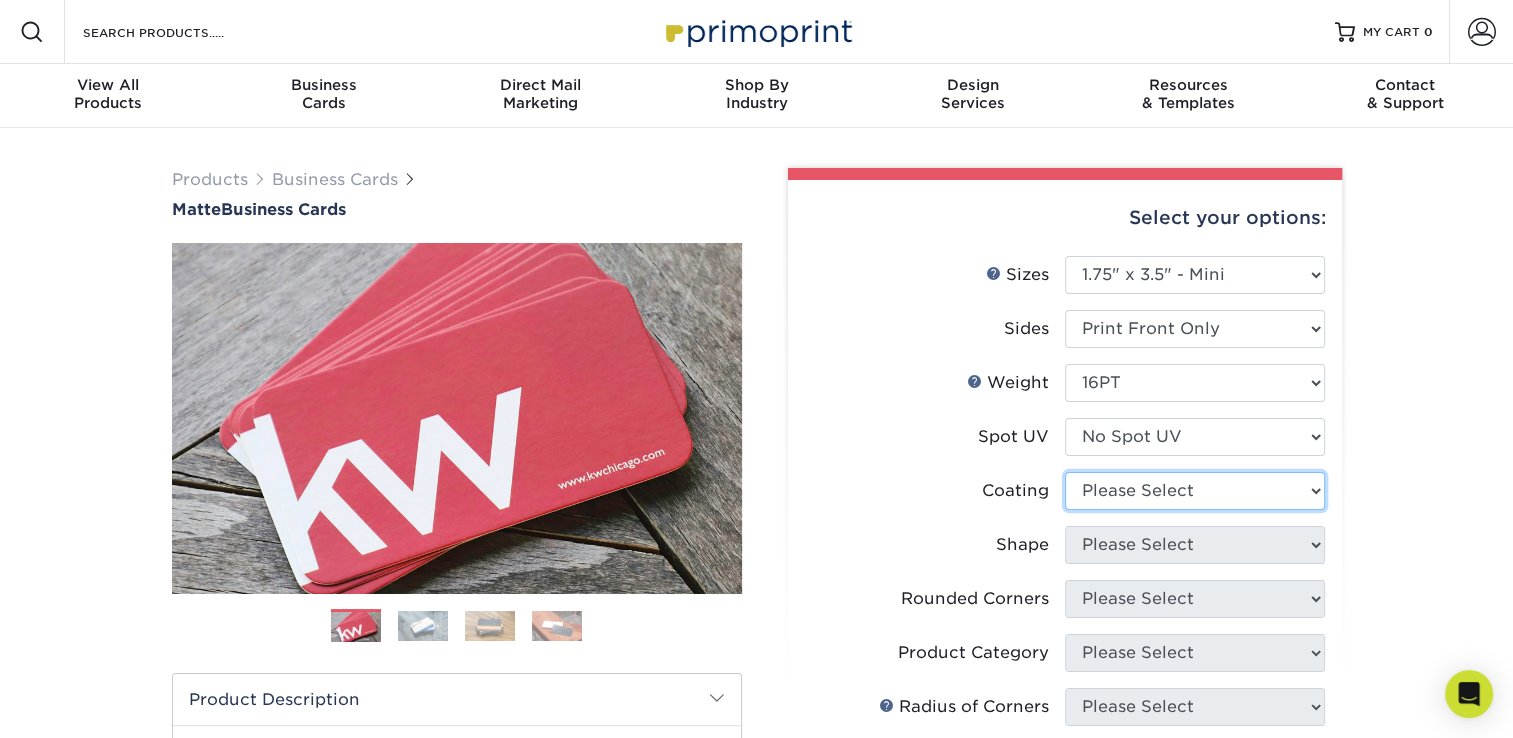 select on "121bb7b5-3b4d-429f-bd8d-bbf80e953313" 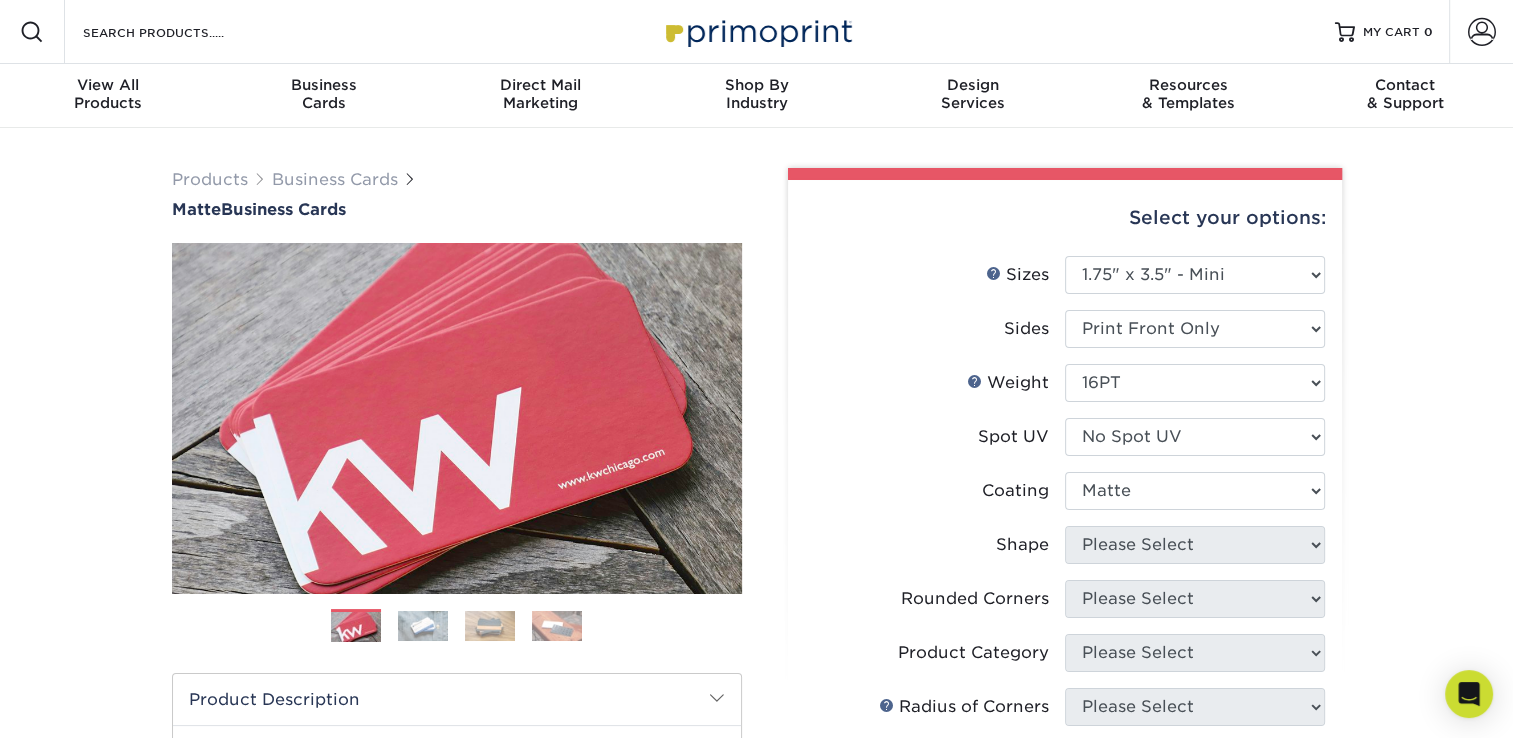 click at bounding box center [1195, 491] 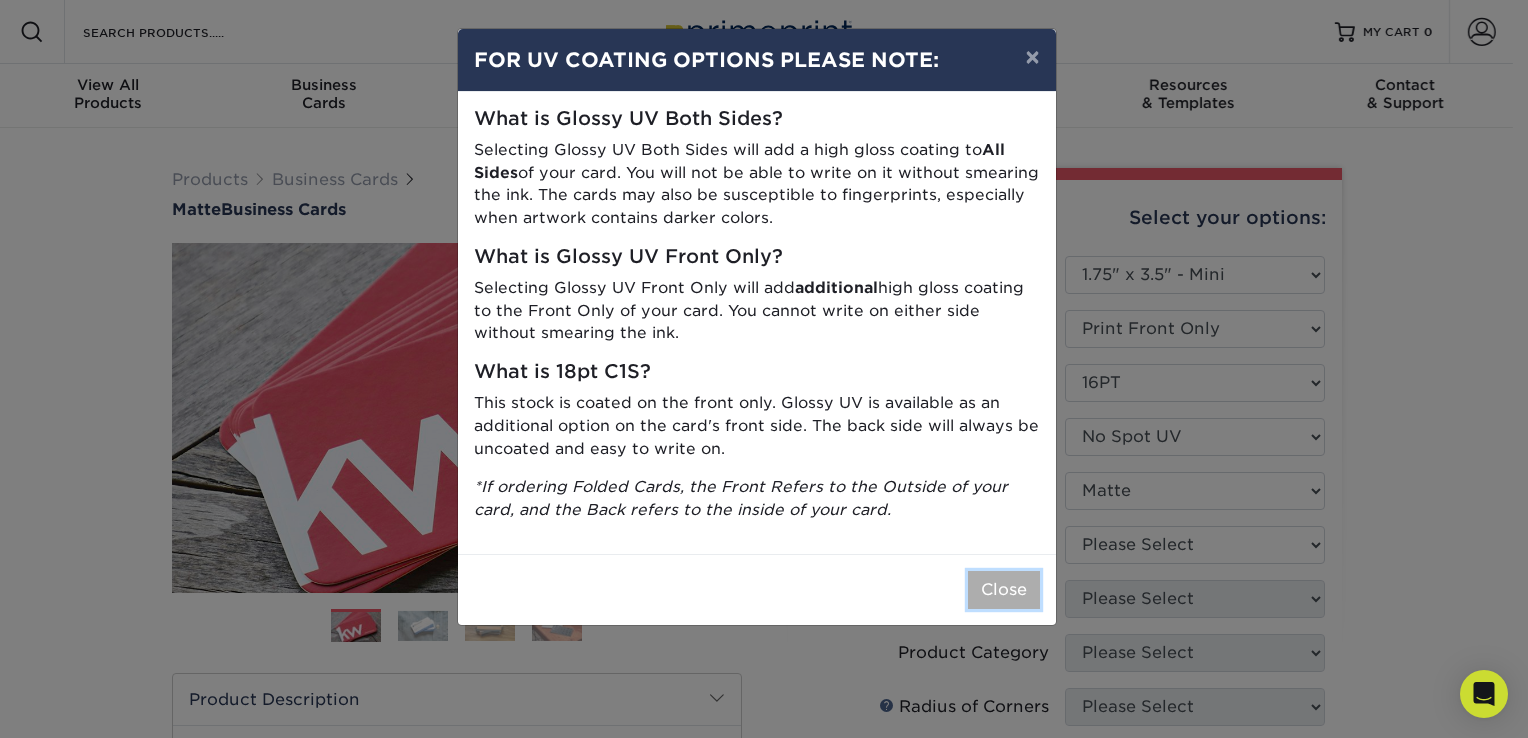 click on "Close" at bounding box center [1004, 590] 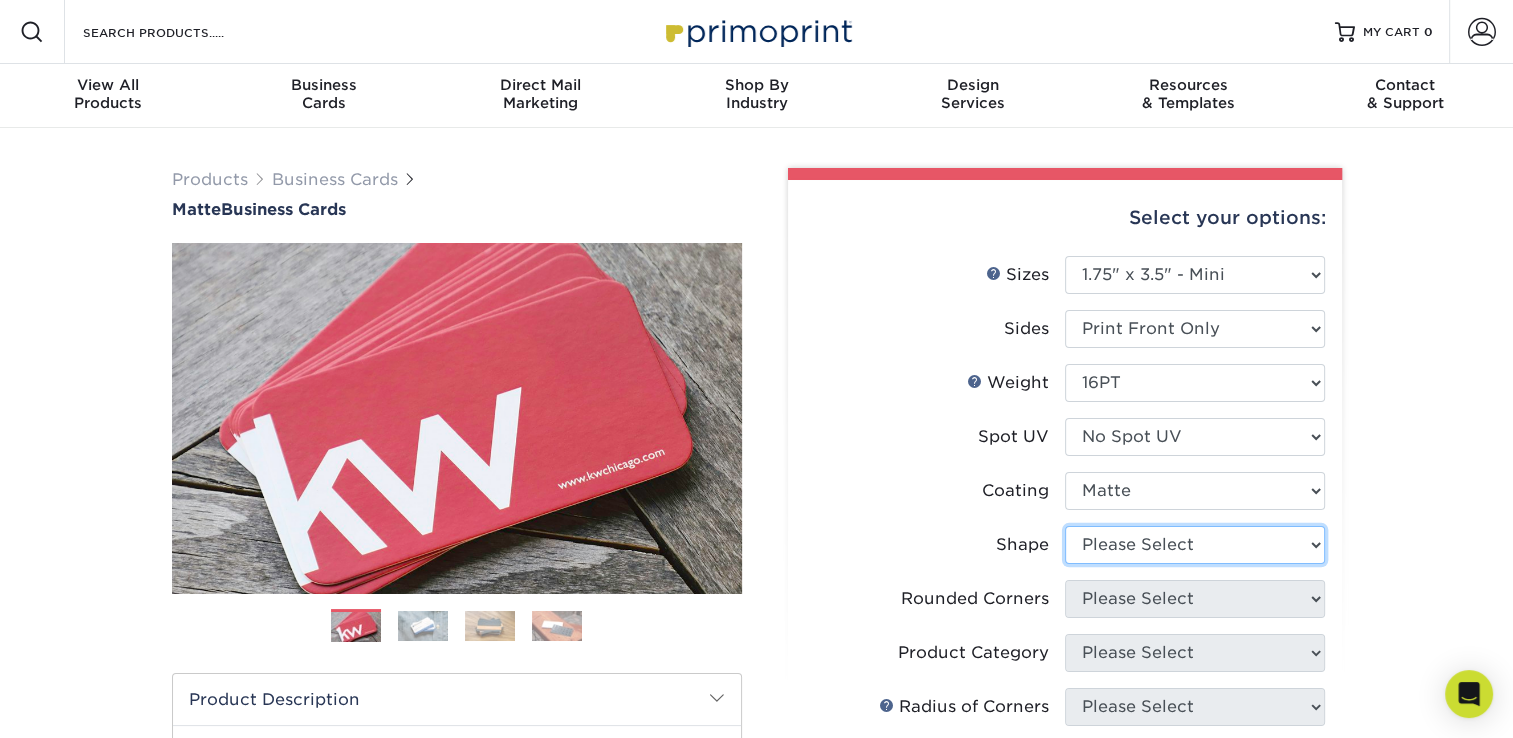 click on "Please Select Standard" at bounding box center [1195, 545] 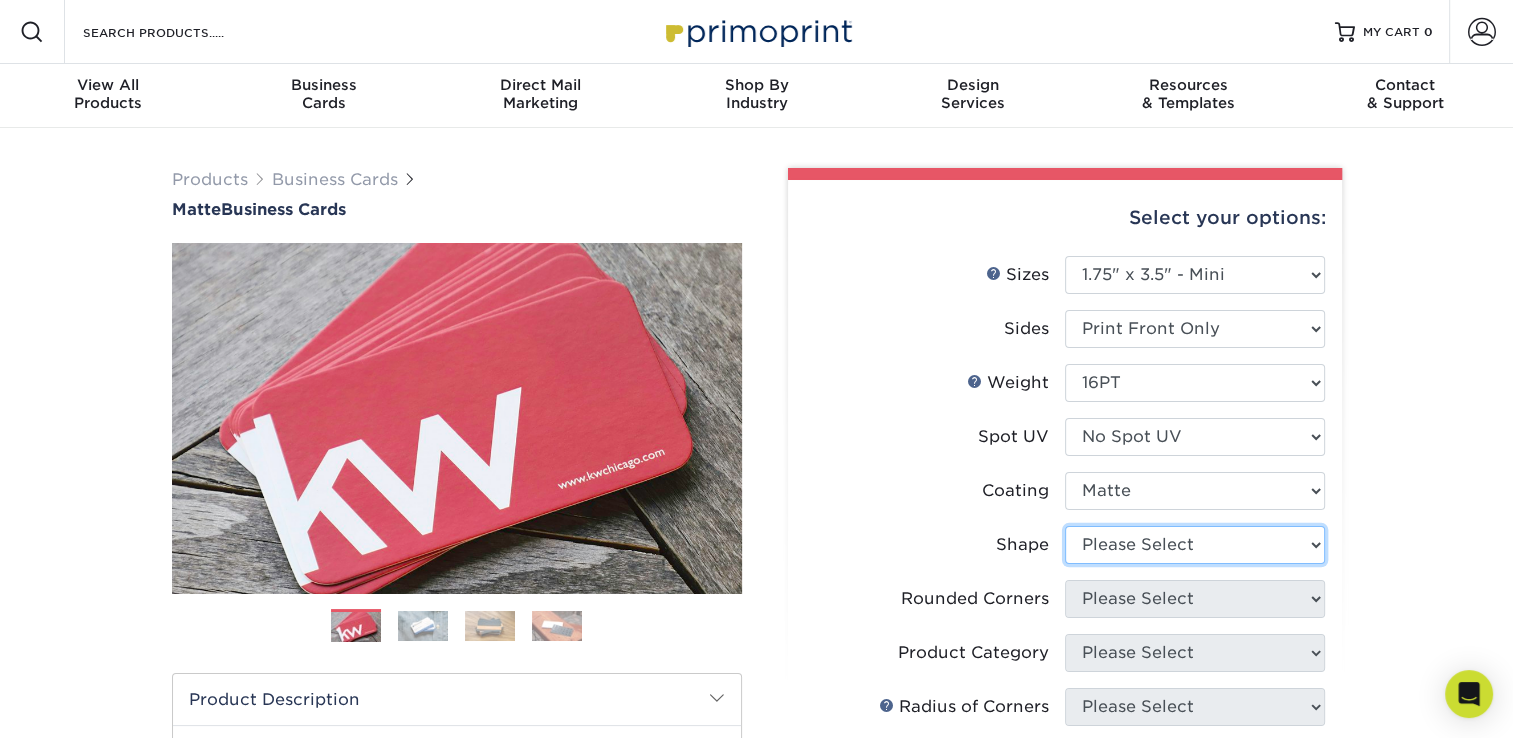 select on "standard" 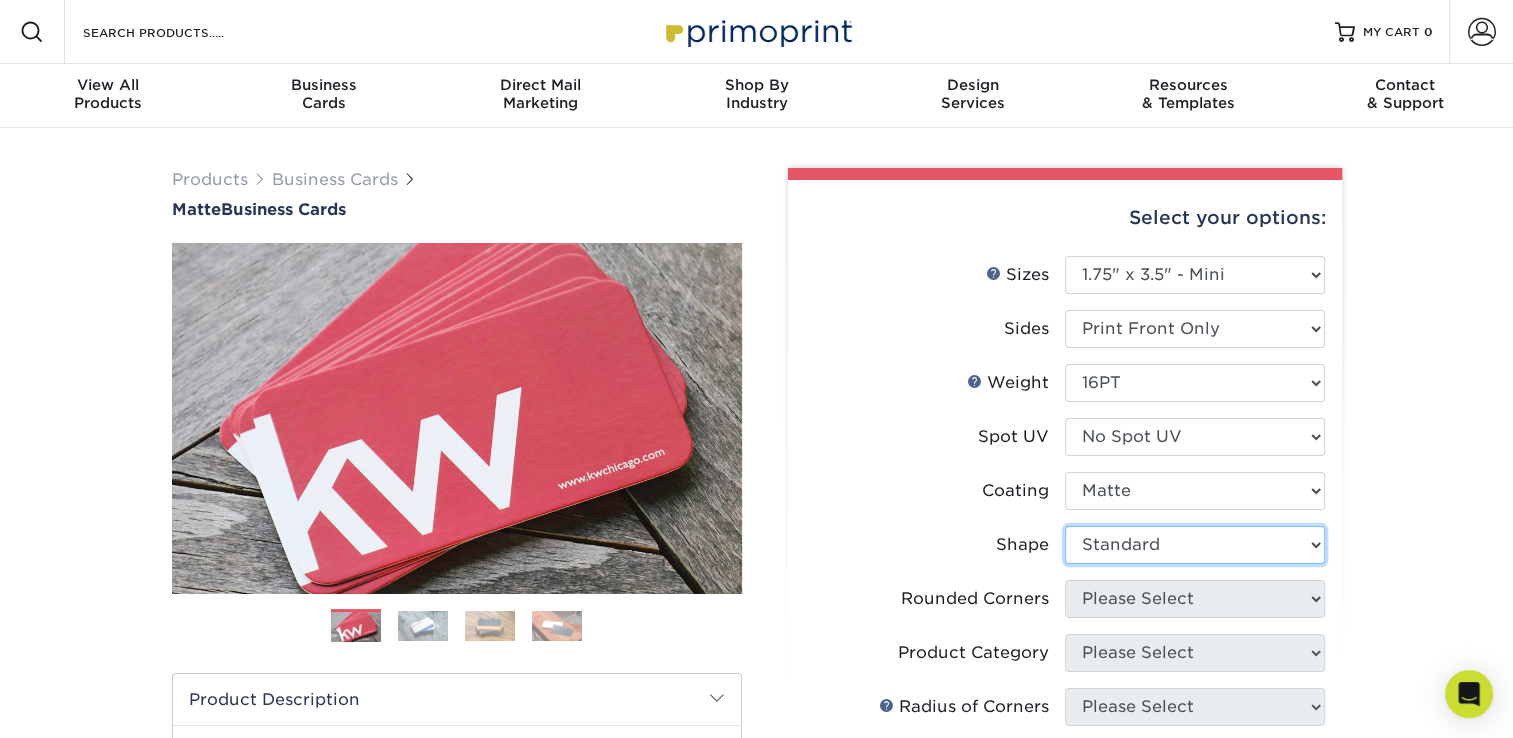 click on "Please Select Standard" at bounding box center (1195, 545) 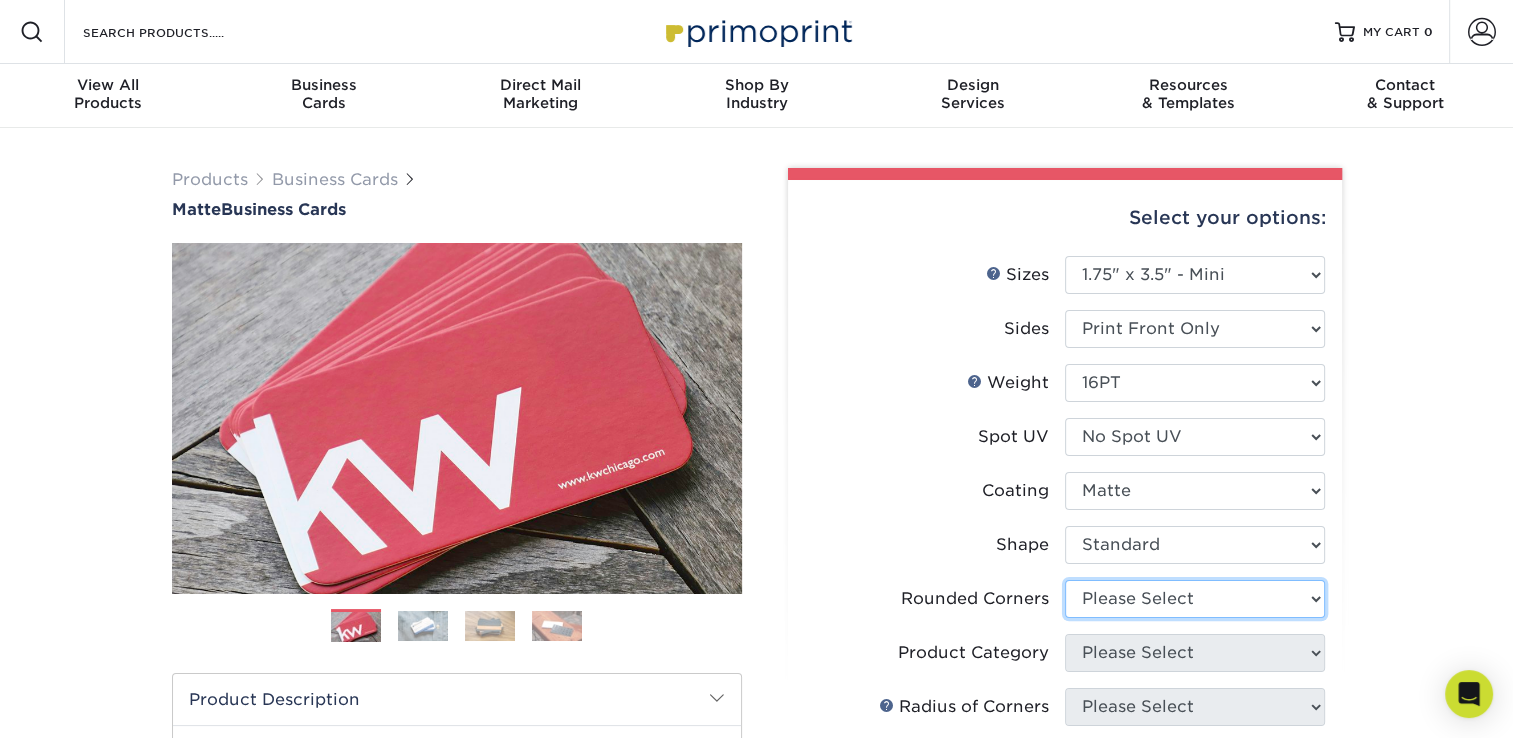 click on "Please Select
Yes - Round 2 Corners                                                    Yes - Round 4 Corners                                                    No" at bounding box center (1195, 599) 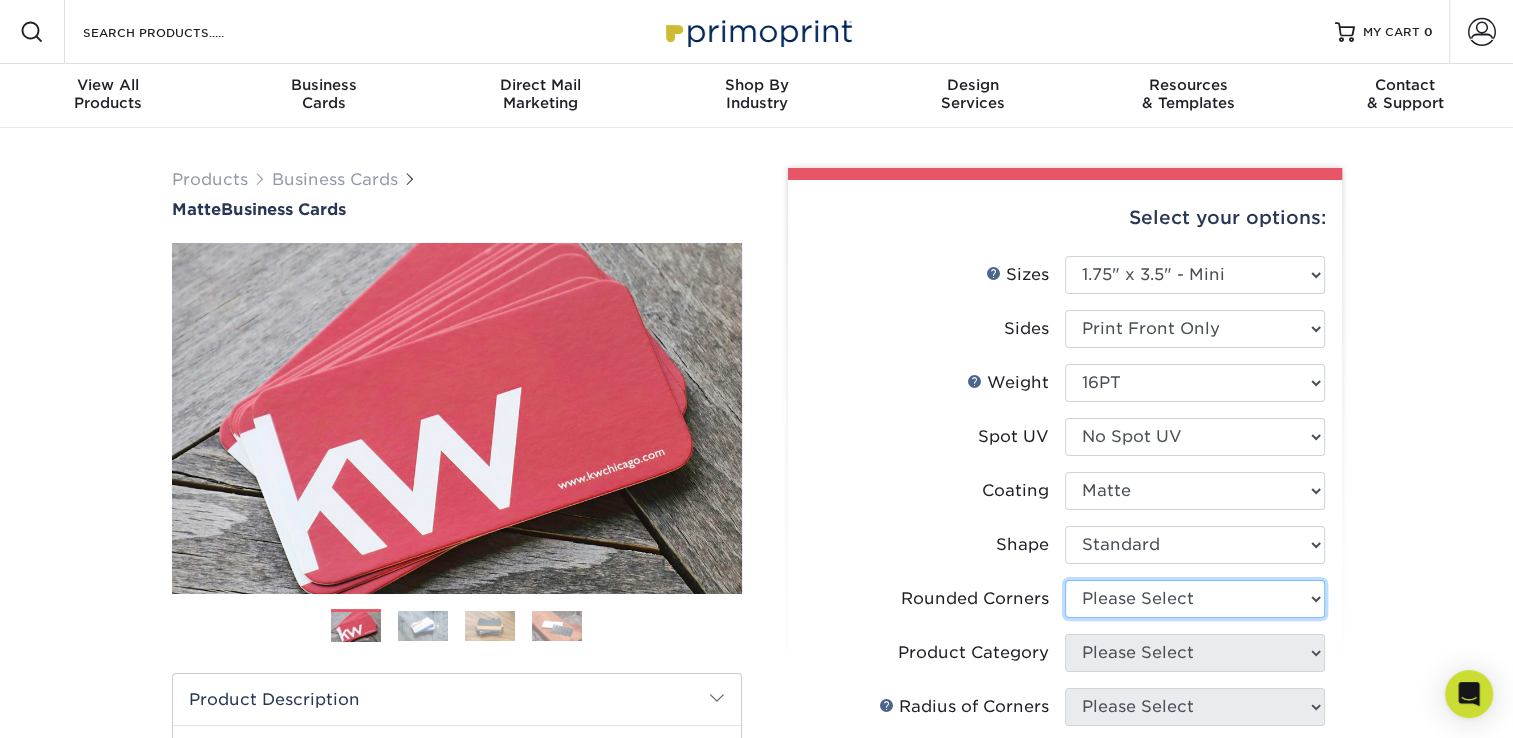 select on "0" 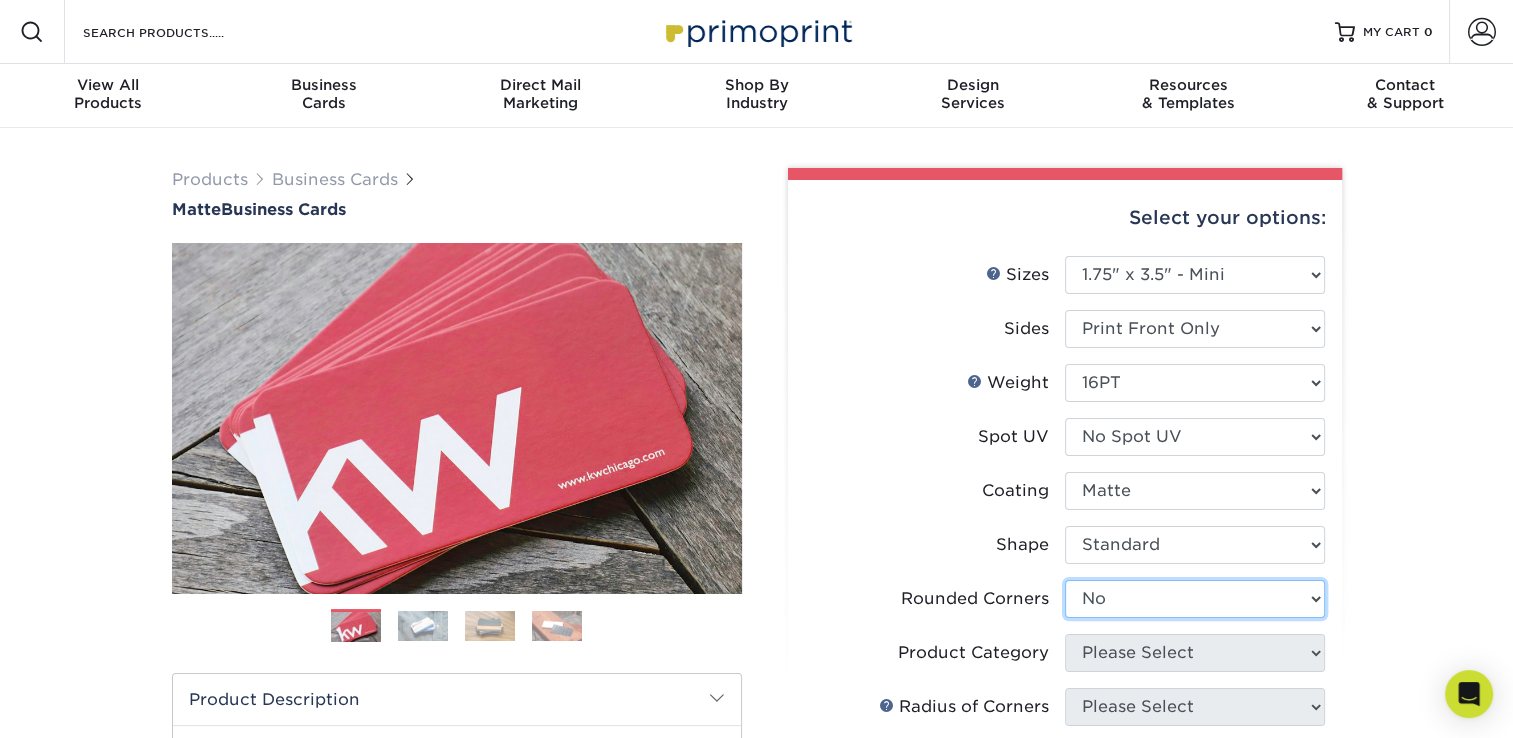 click on "Please Select
Yes - Round 2 Corners                                                    Yes - Round 4 Corners                                                    No" at bounding box center (1195, 599) 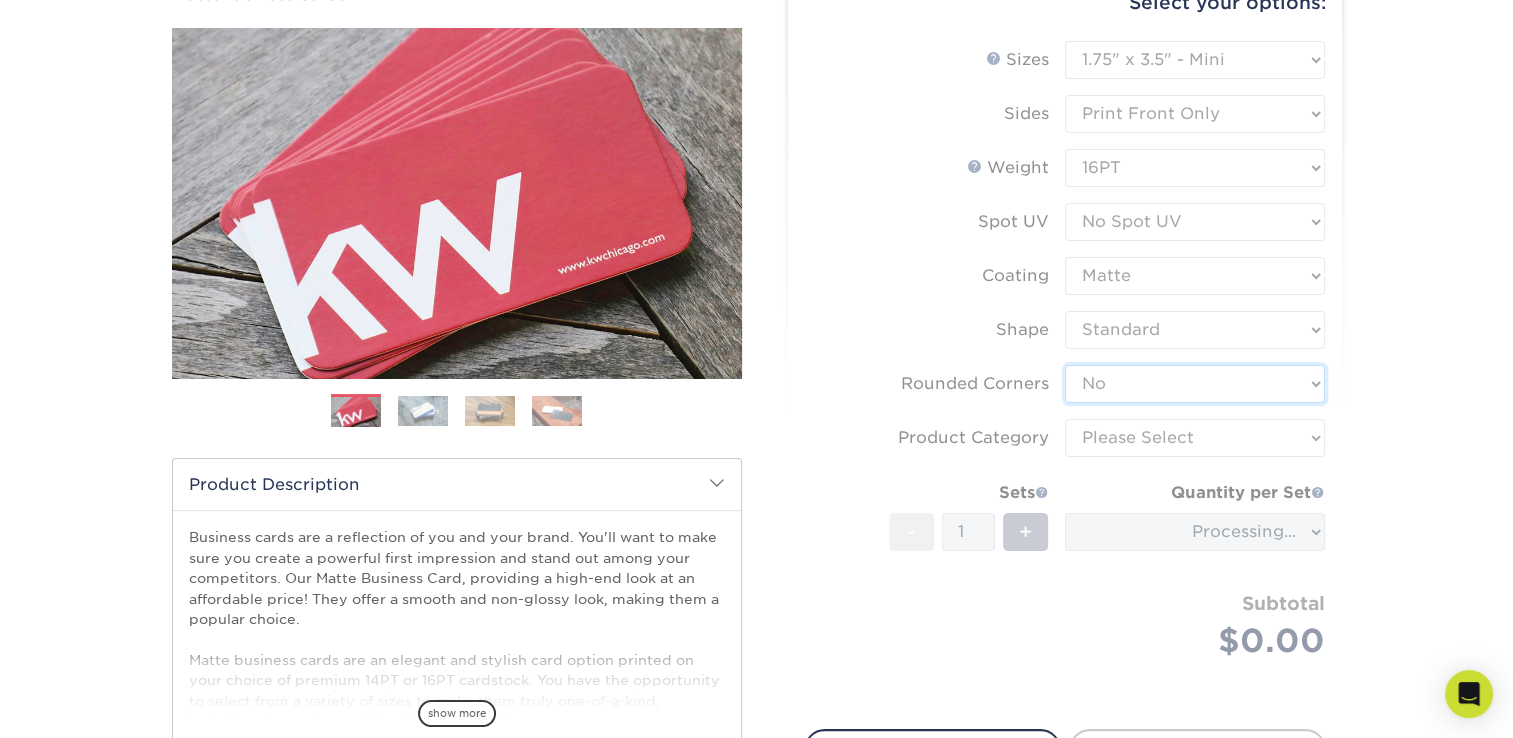 scroll, scrollTop: 233, scrollLeft: 0, axis: vertical 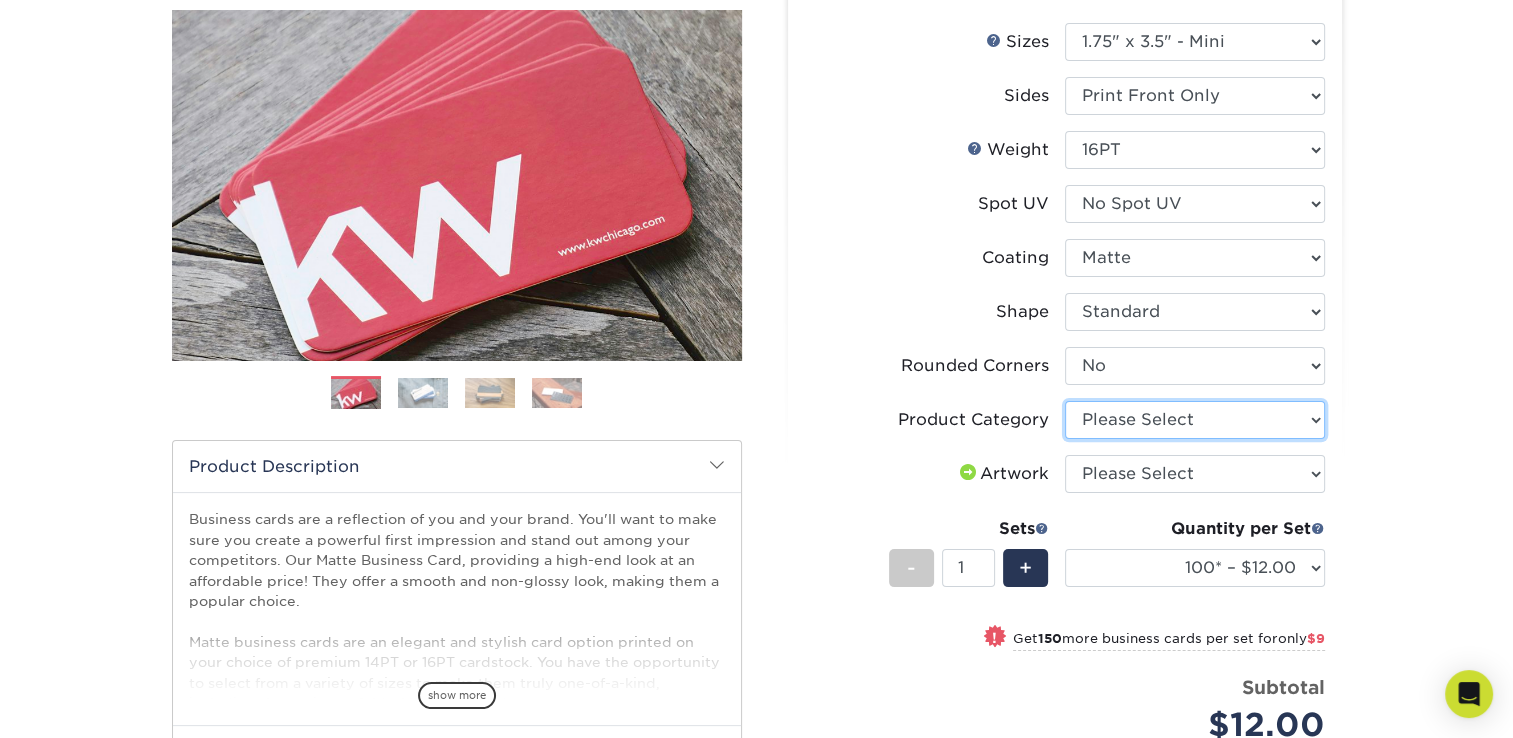 click on "Please Select Business Cards" at bounding box center [1195, 420] 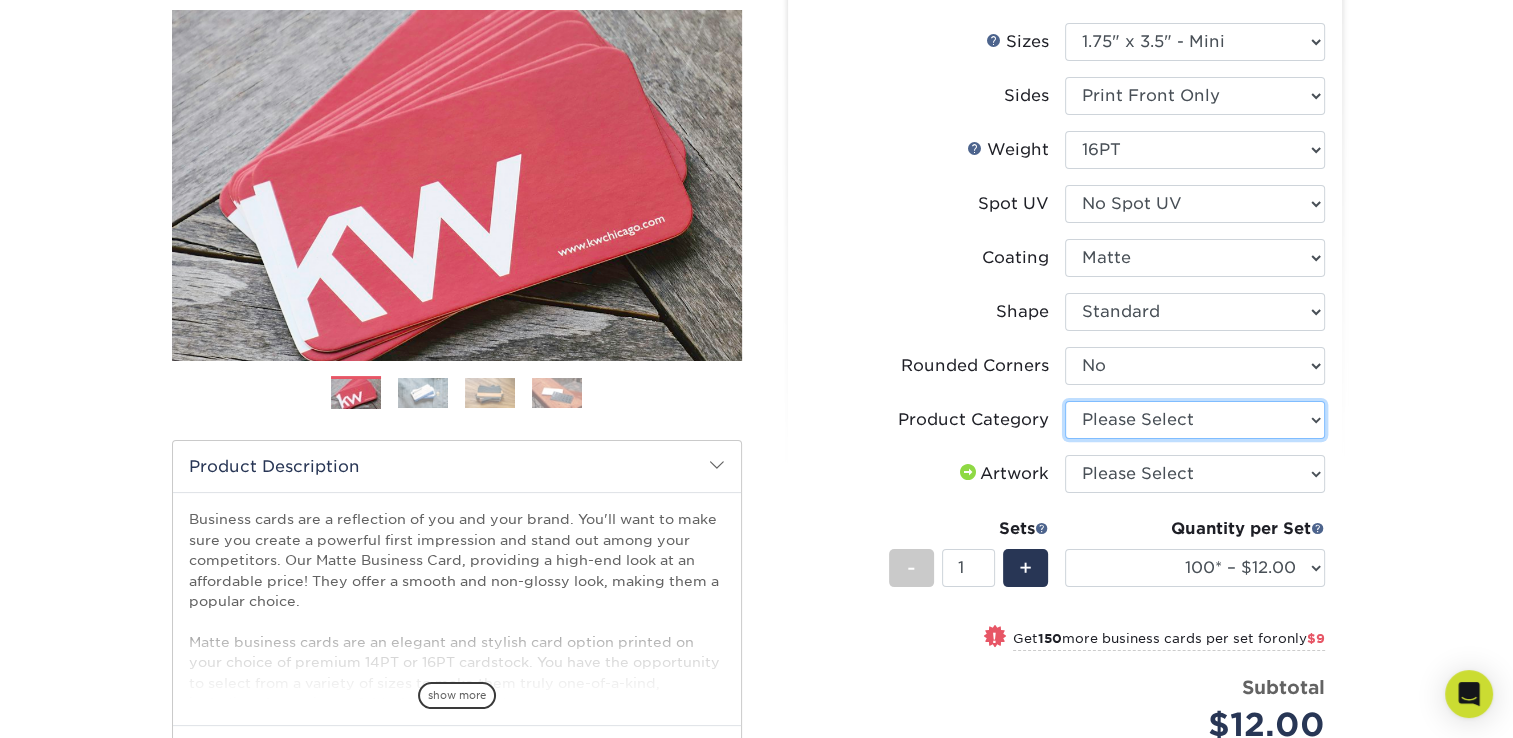 select on "3b5148f1-0588-4f88-a218-97bcfdce65c1" 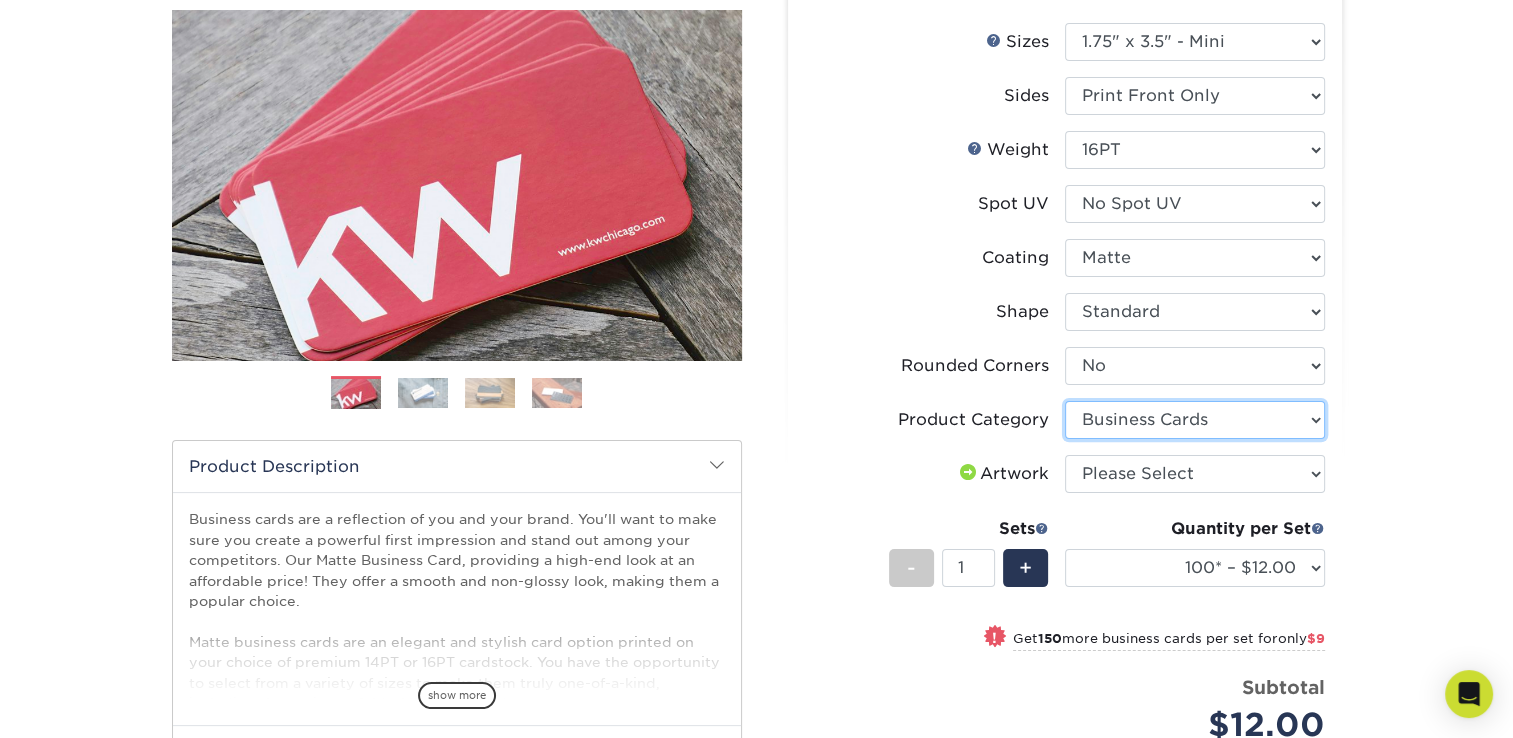 click on "Please Select Business Cards" at bounding box center [1195, 420] 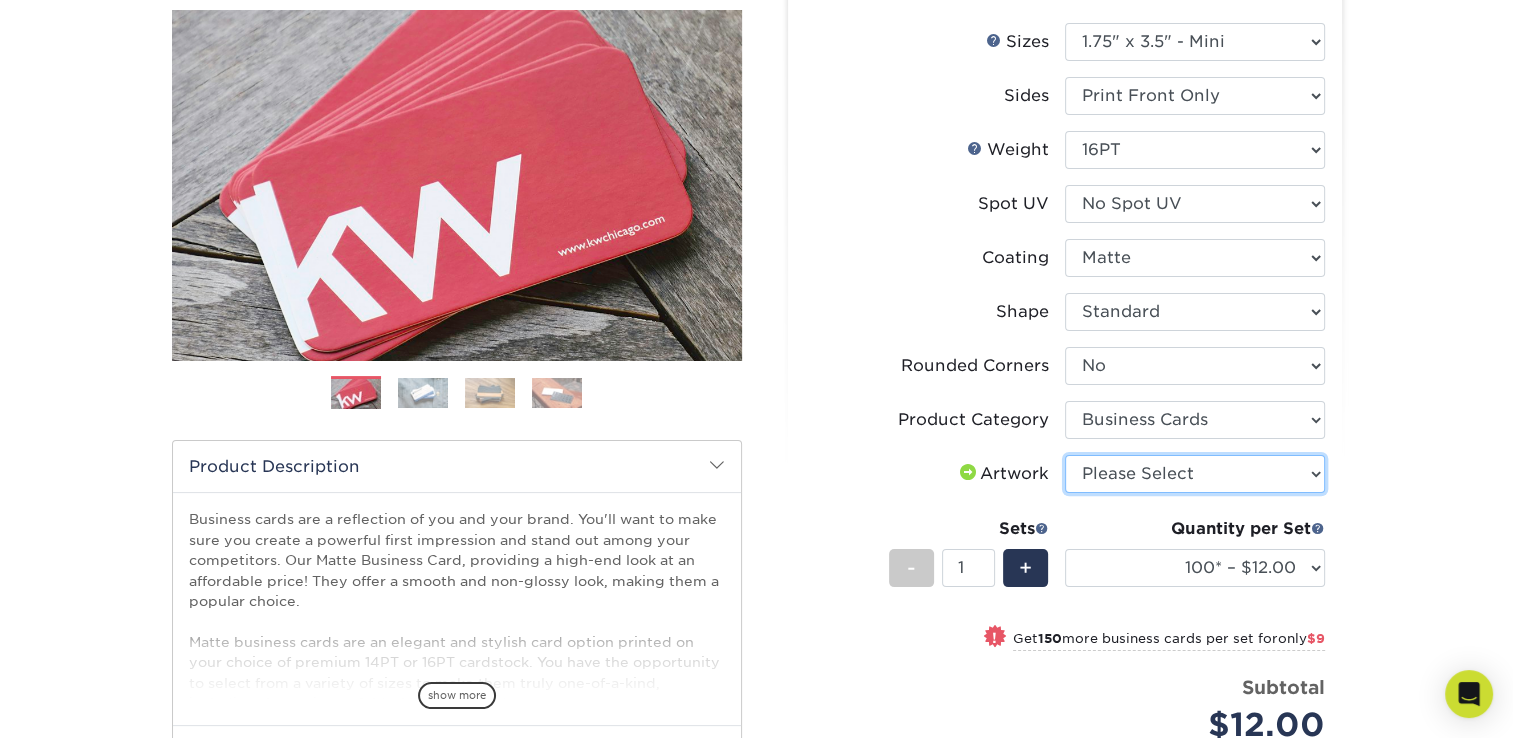click on "Please Select I will upload files I need a design - $100" at bounding box center (1195, 474) 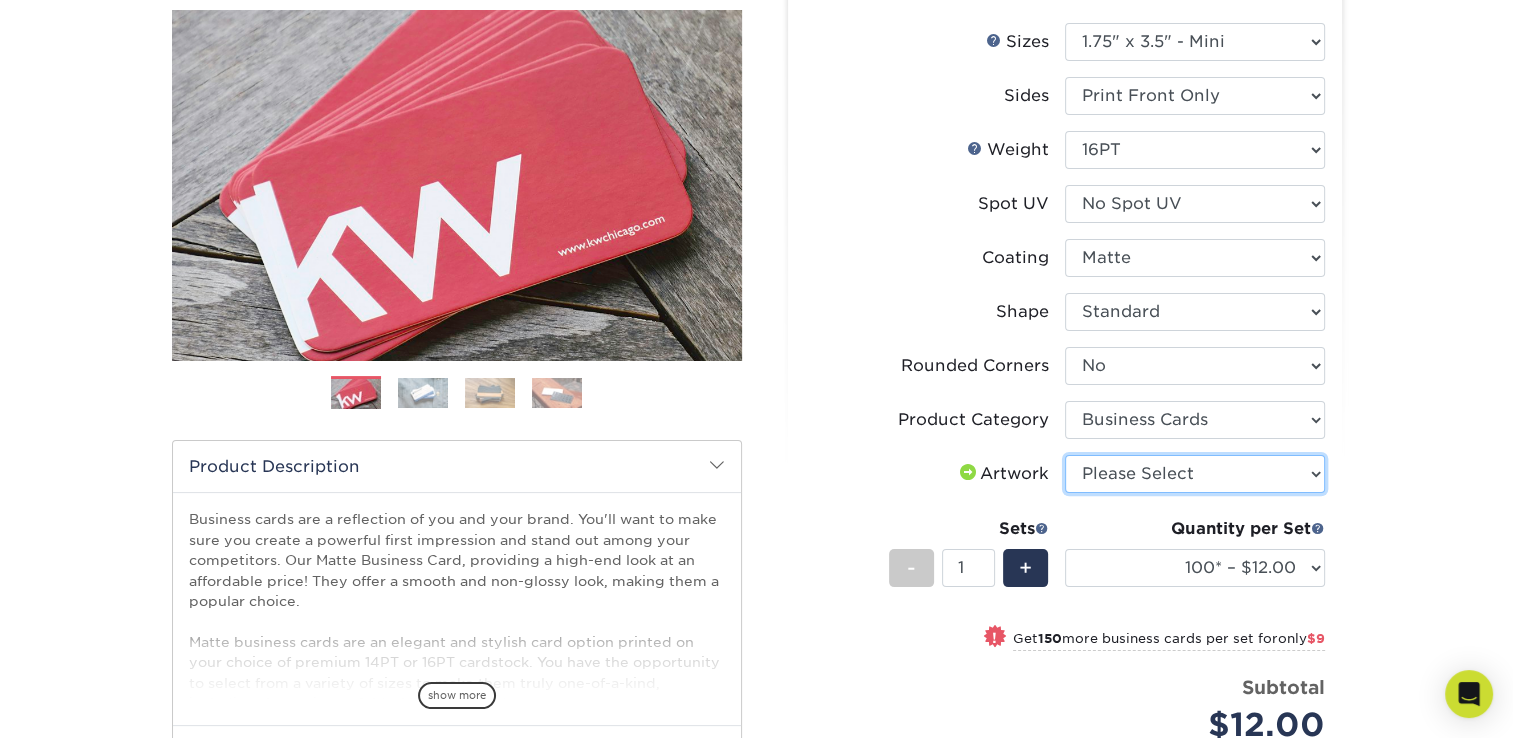 select on "upload" 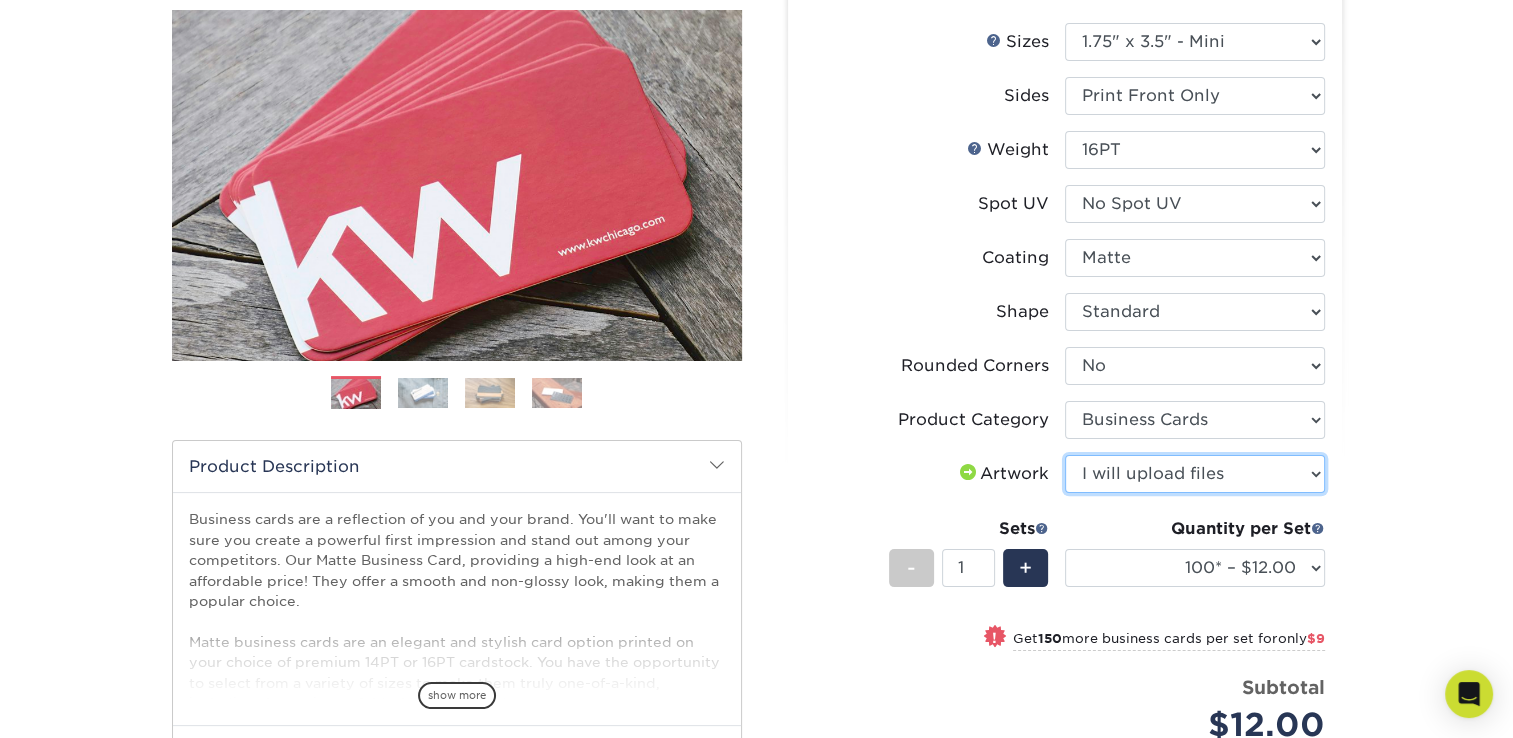click on "Please Select I will upload files I need a design - $100" at bounding box center [1195, 474] 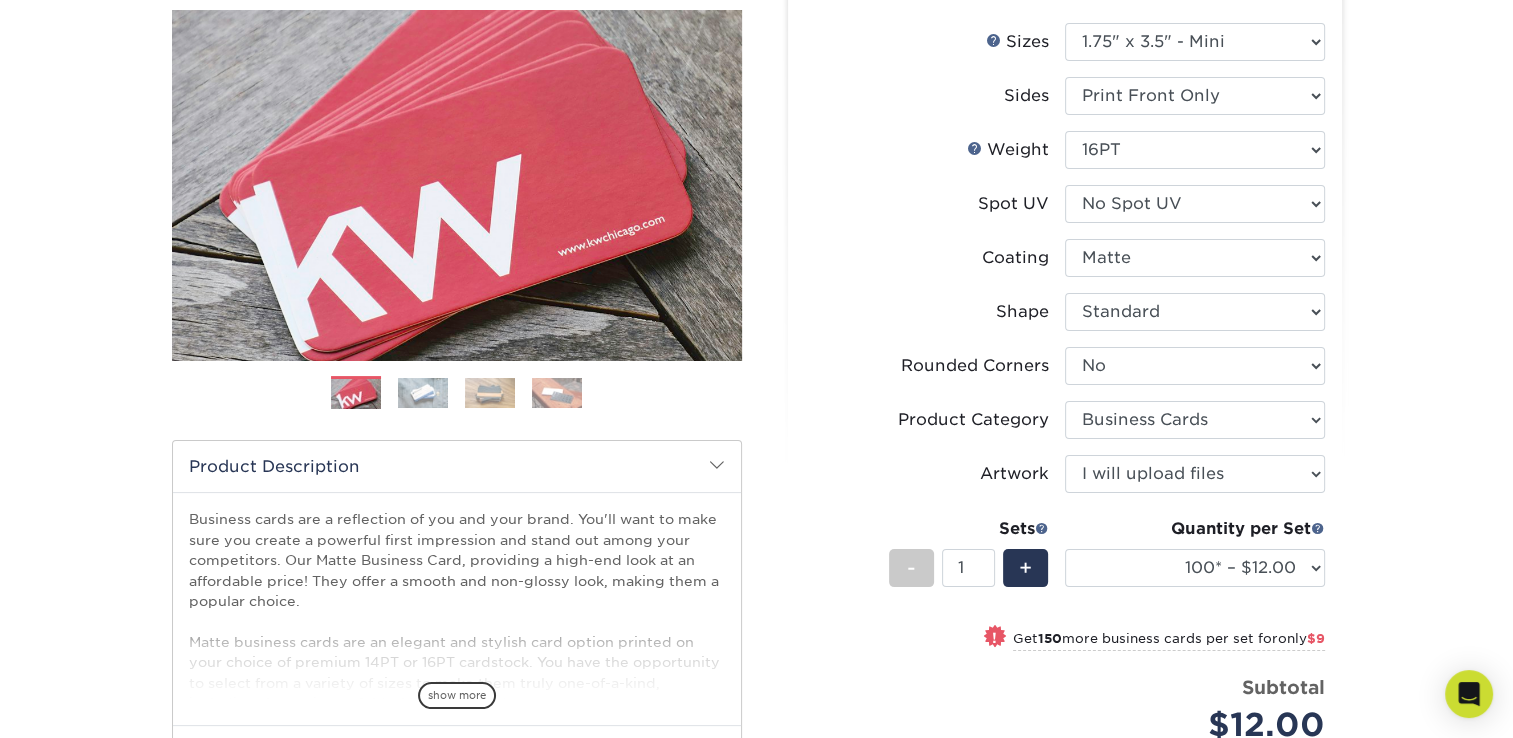click on "Artwork Please Select I will upload files I need a design - $100" at bounding box center [1065, 482] 